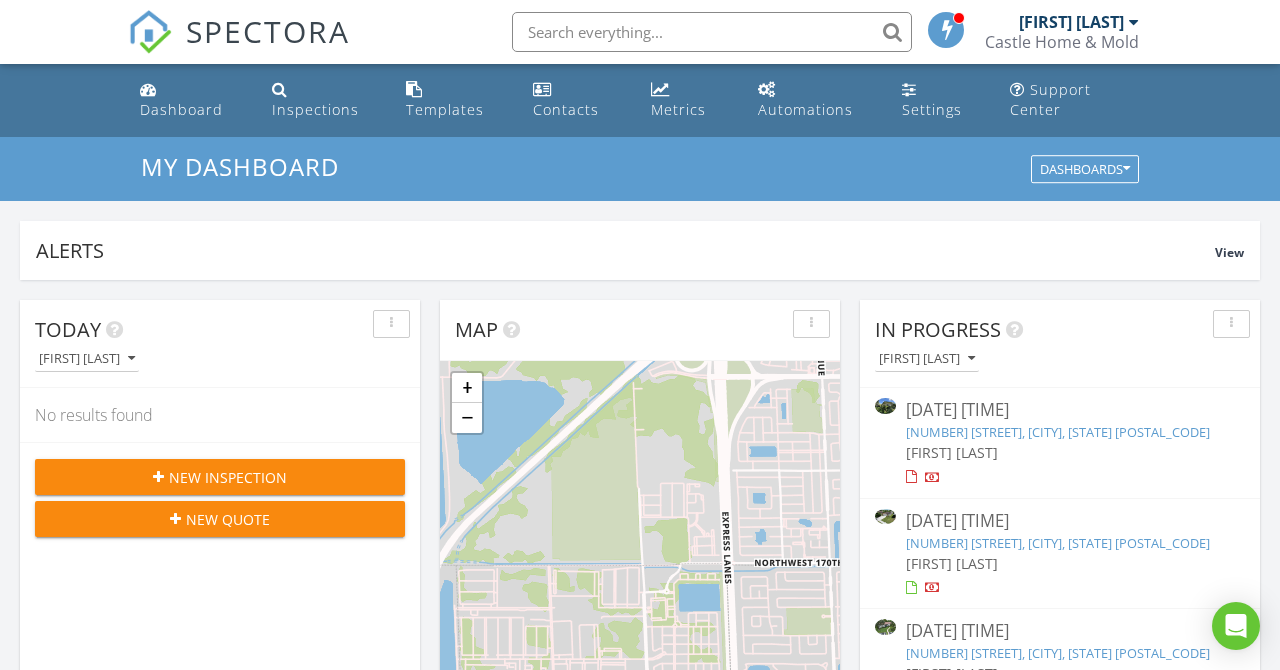 scroll, scrollTop: 121, scrollLeft: 0, axis: vertical 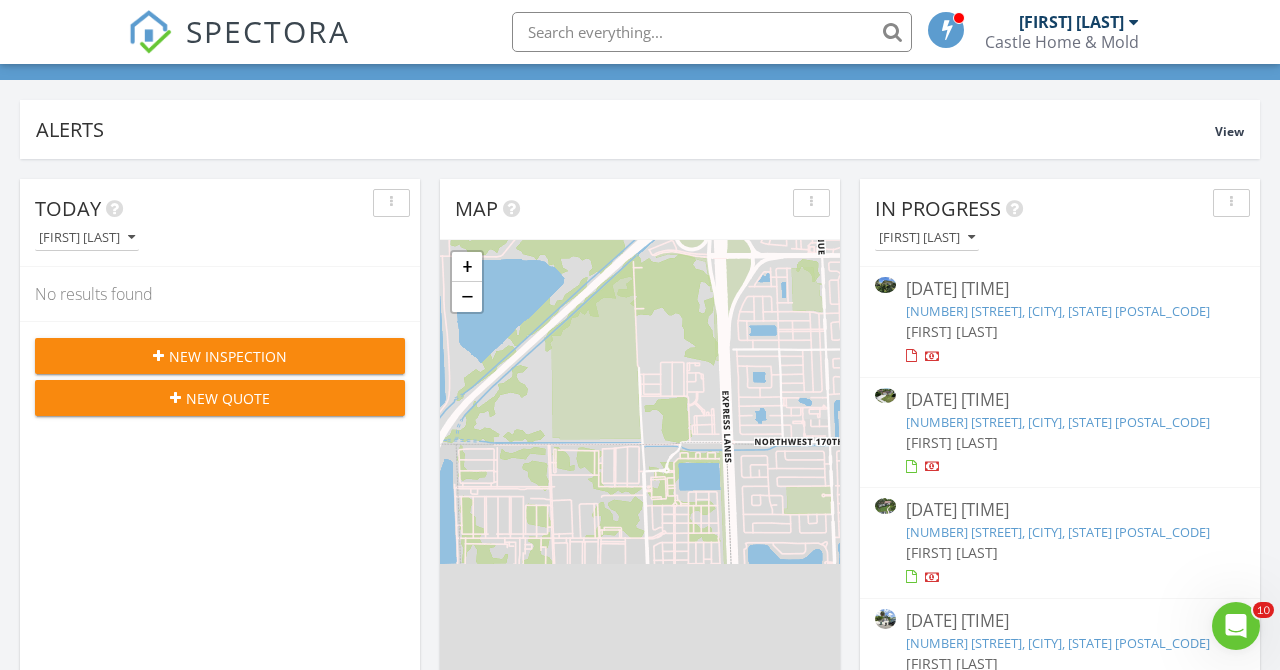 click on "6701 SW 128th St, Pinecrest, FL 33156" at bounding box center (1058, 311) 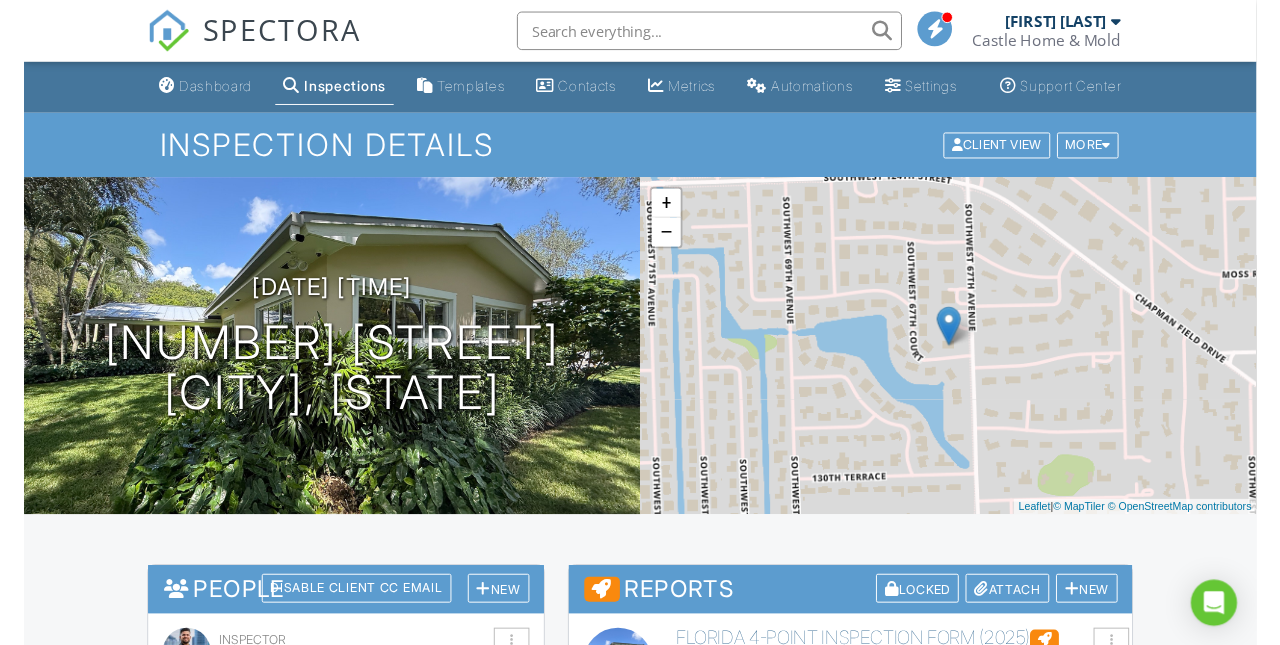 scroll, scrollTop: 461, scrollLeft: 0, axis: vertical 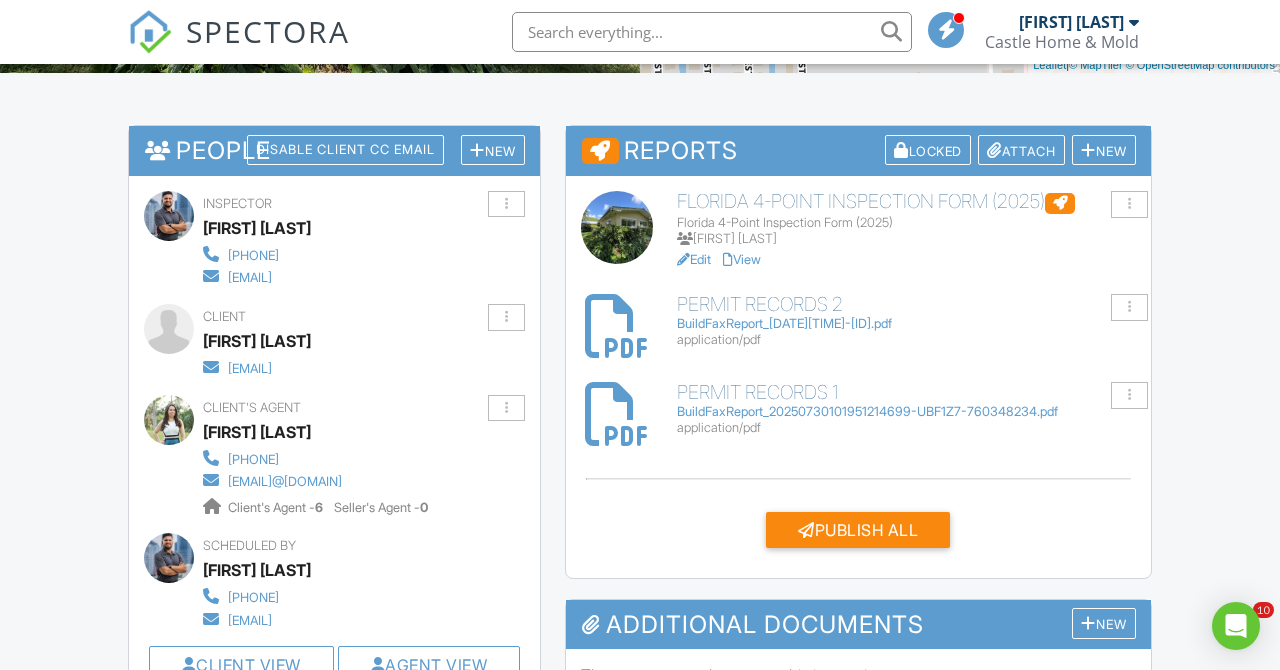 click on "BuildFaxReport_20250730101951214699-UBF1Z7-760348234.pdf" at bounding box center [906, 412] 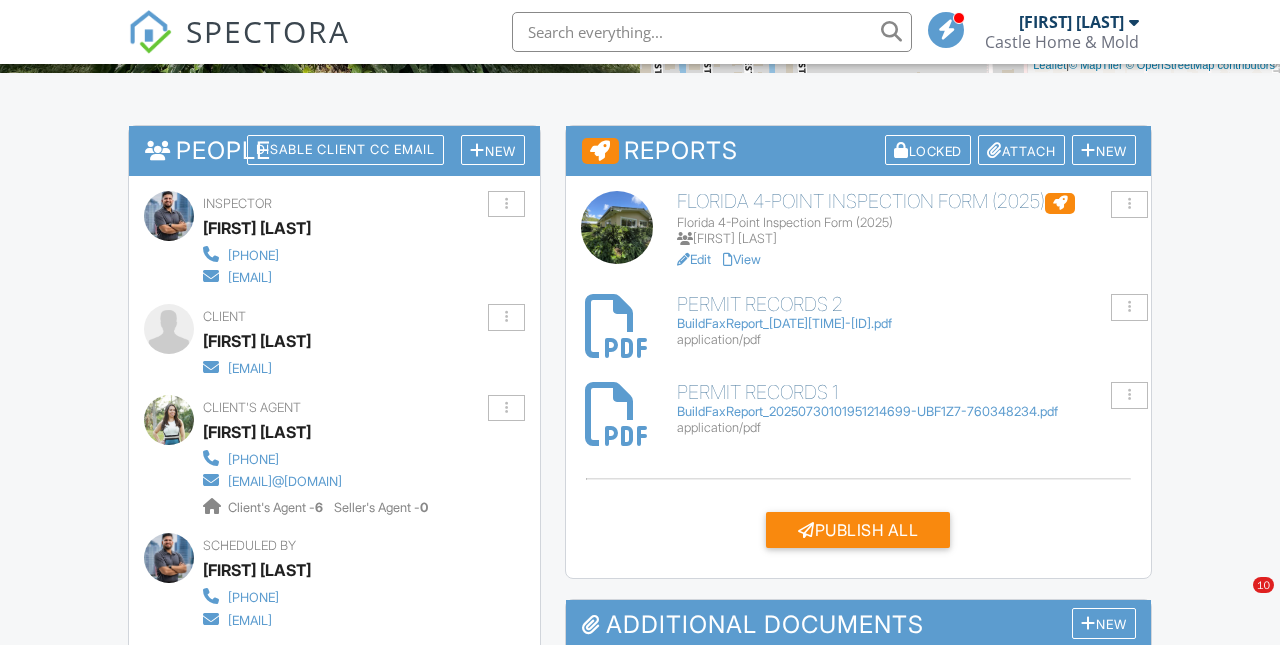 scroll, scrollTop: 461, scrollLeft: 0, axis: vertical 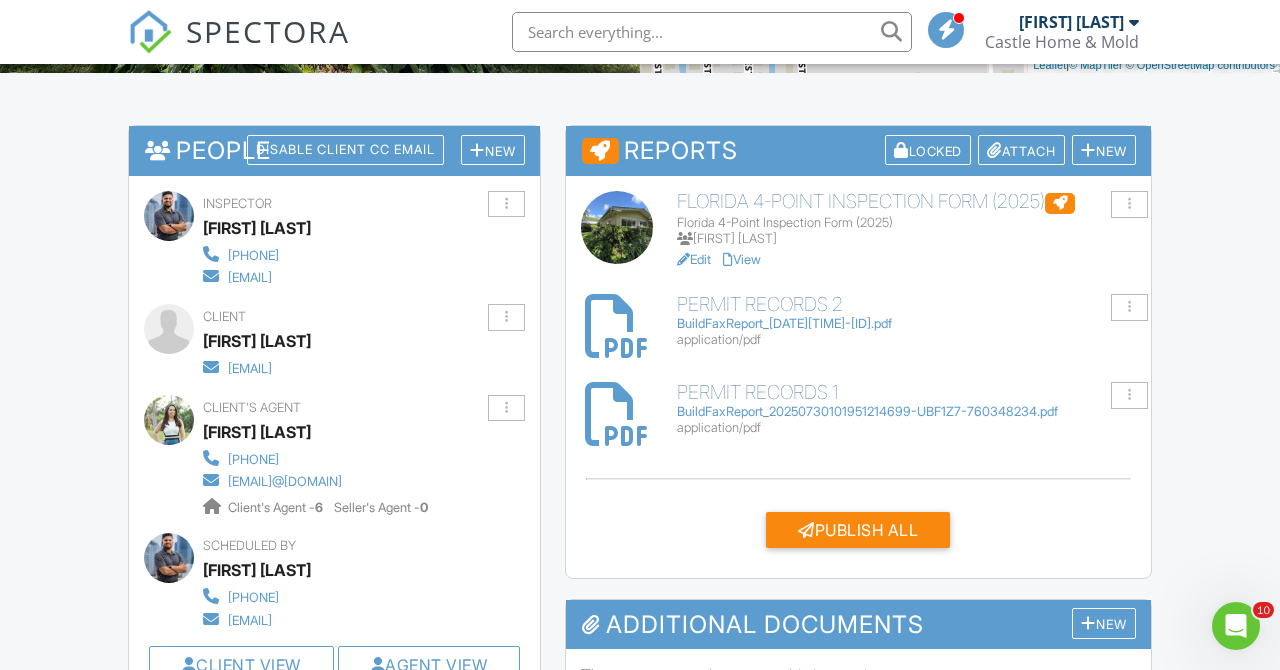 click on "Edit
View" at bounding box center [906, 258] 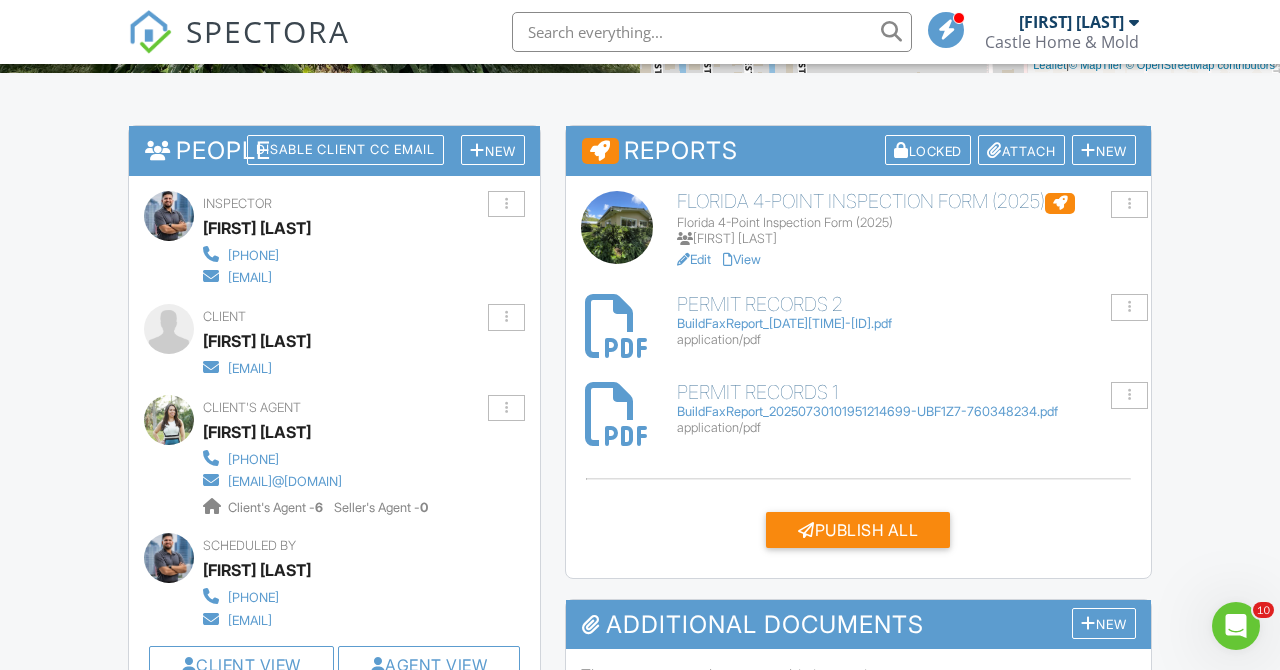 click at bounding box center (858, 479) 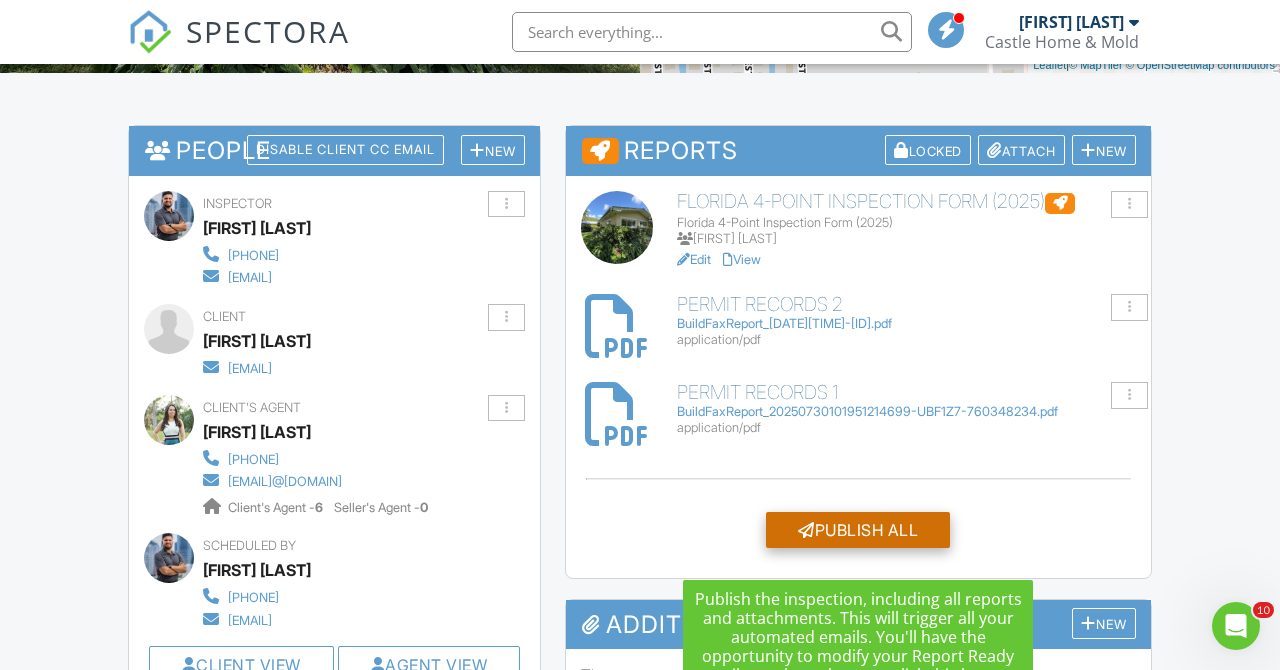 click on "Publish All" at bounding box center [858, 530] 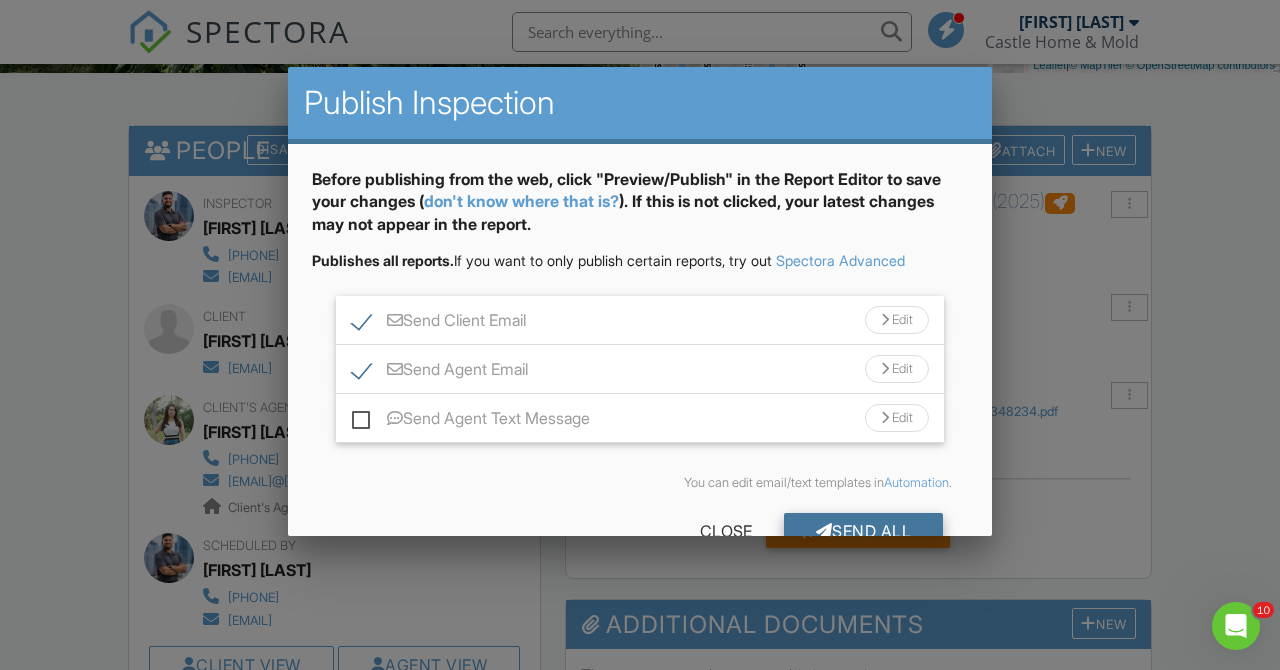 click on "Send All" at bounding box center [864, 531] 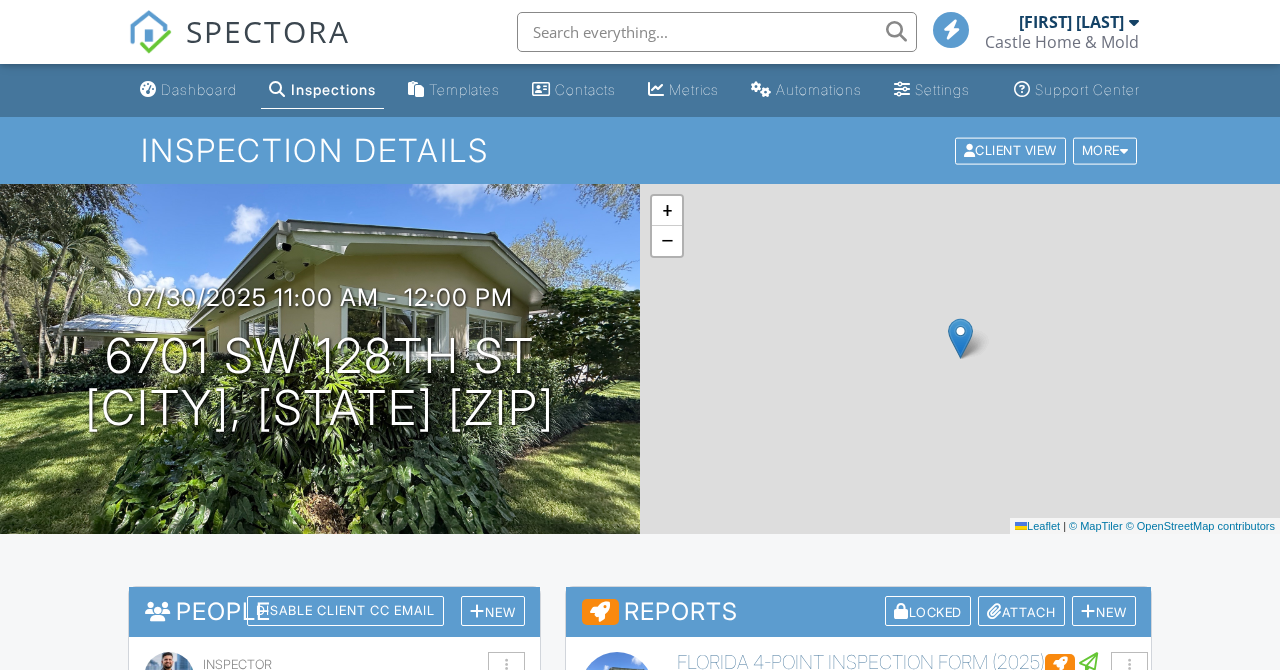 scroll, scrollTop: 0, scrollLeft: 0, axis: both 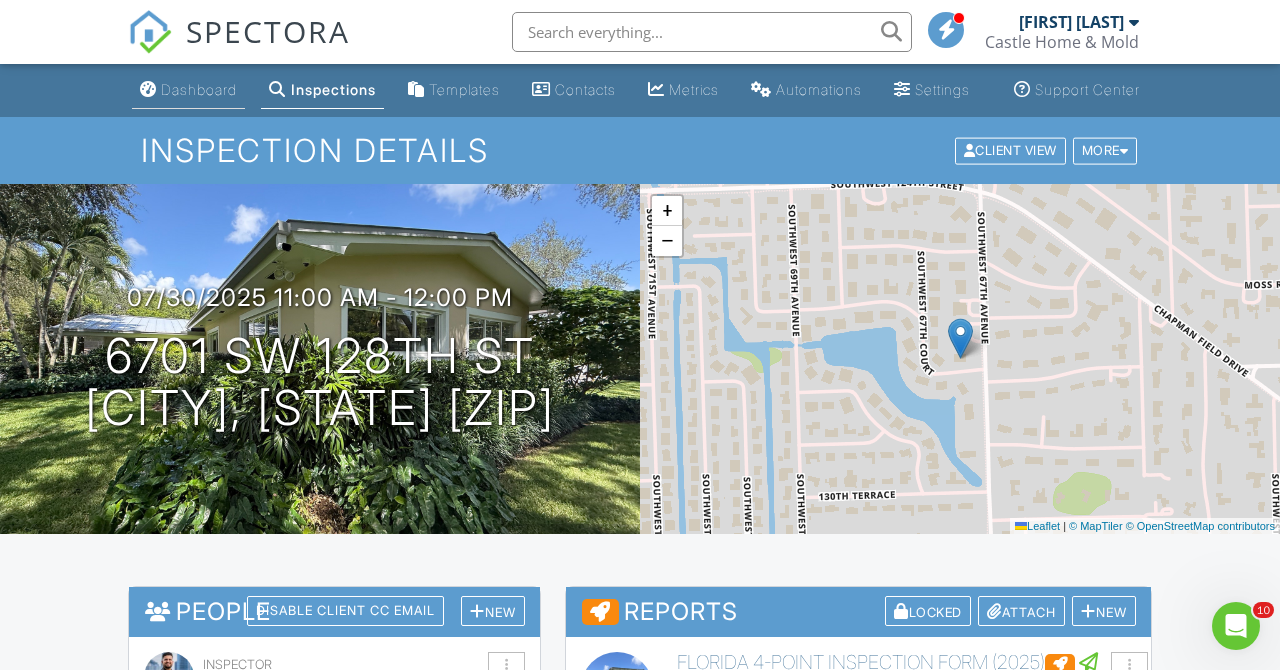 click on "Dashboard" at bounding box center [188, 90] 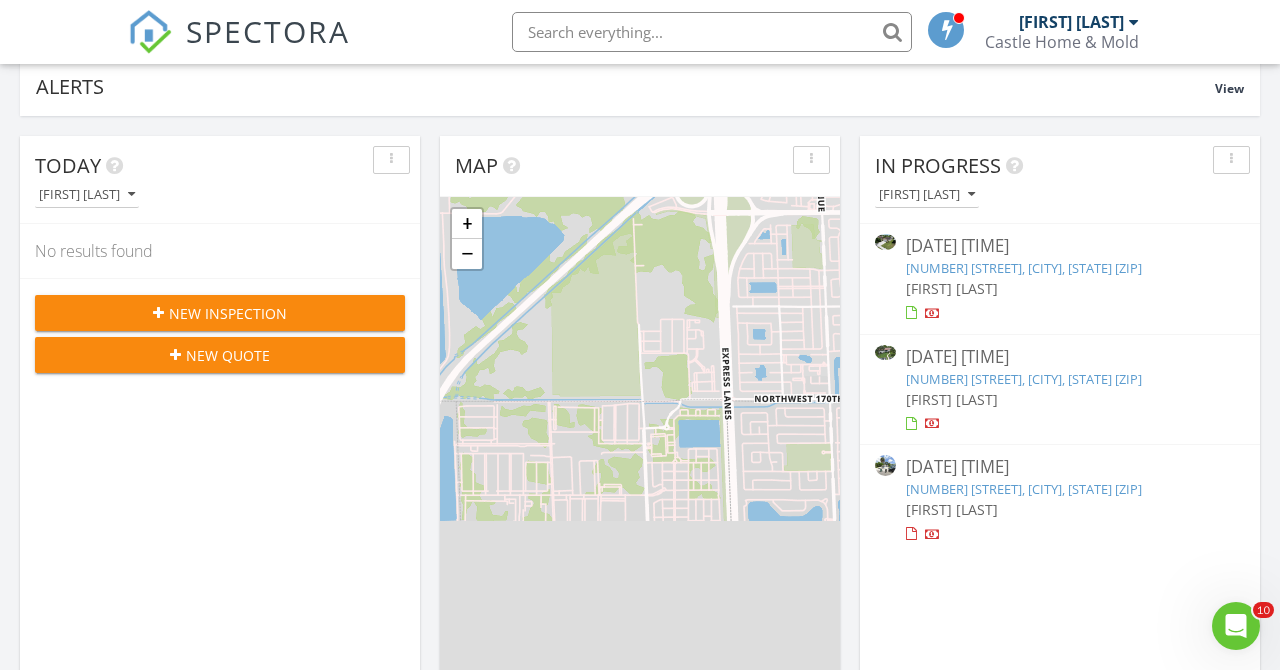 scroll, scrollTop: 0, scrollLeft: 0, axis: both 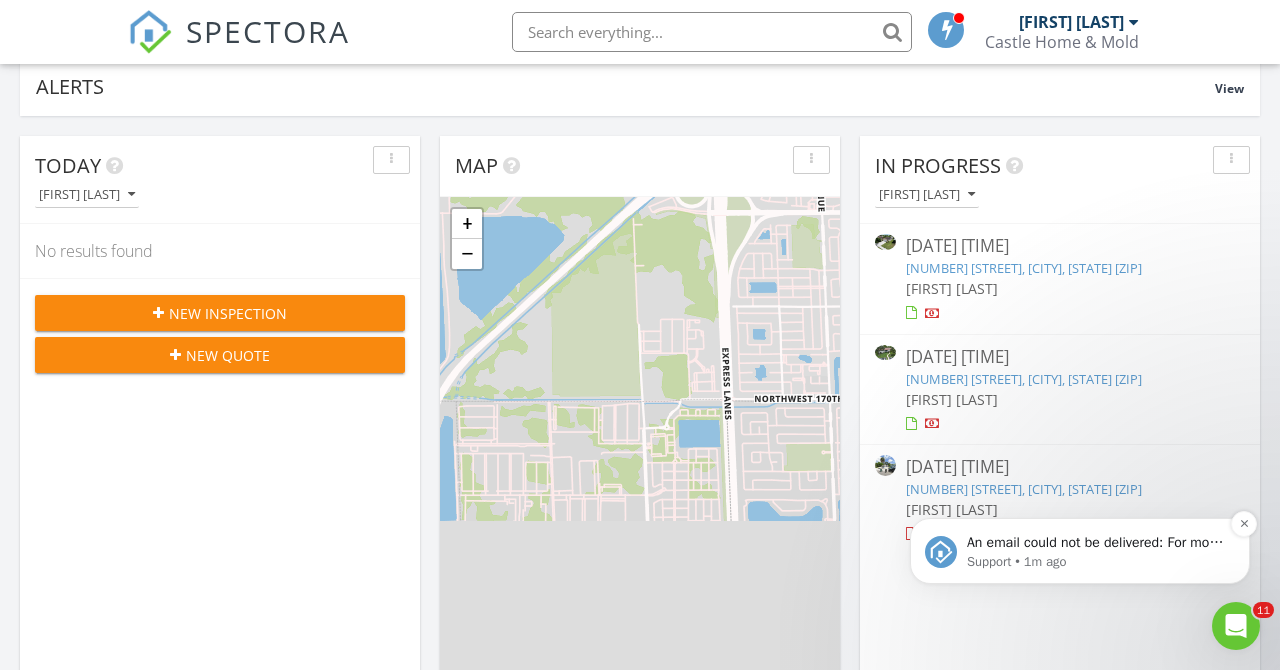 click on "Support • 1m ago" at bounding box center (1096, 562) 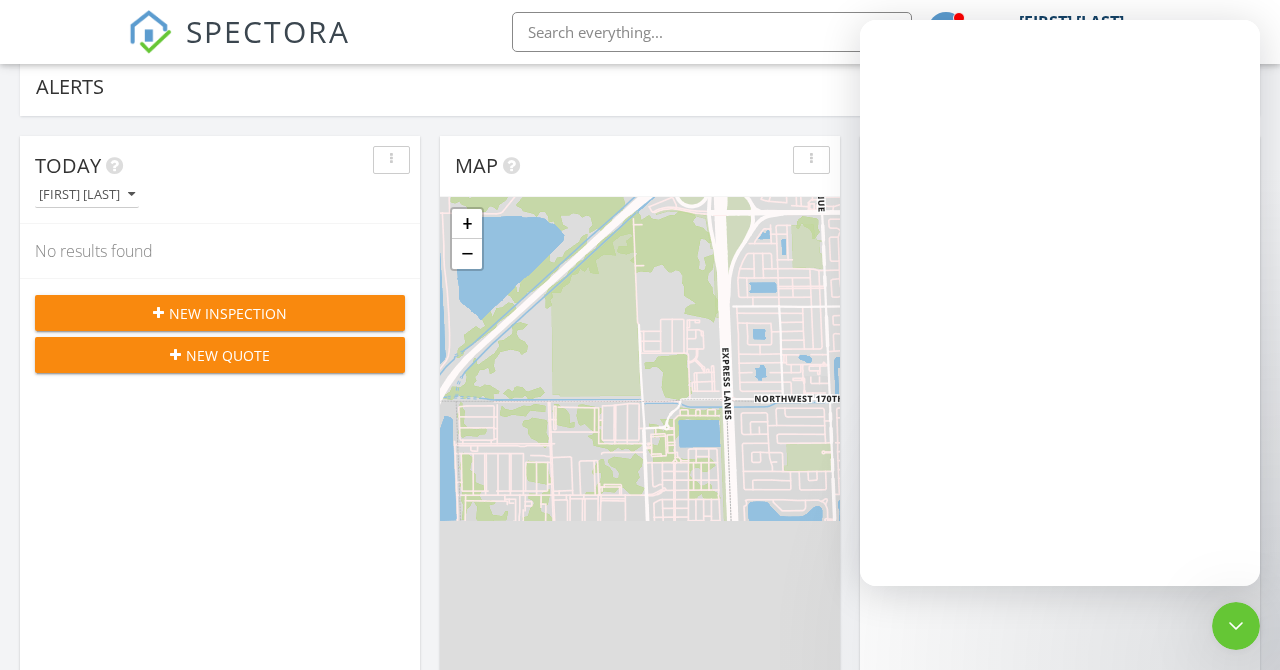 scroll, scrollTop: 0, scrollLeft: 0, axis: both 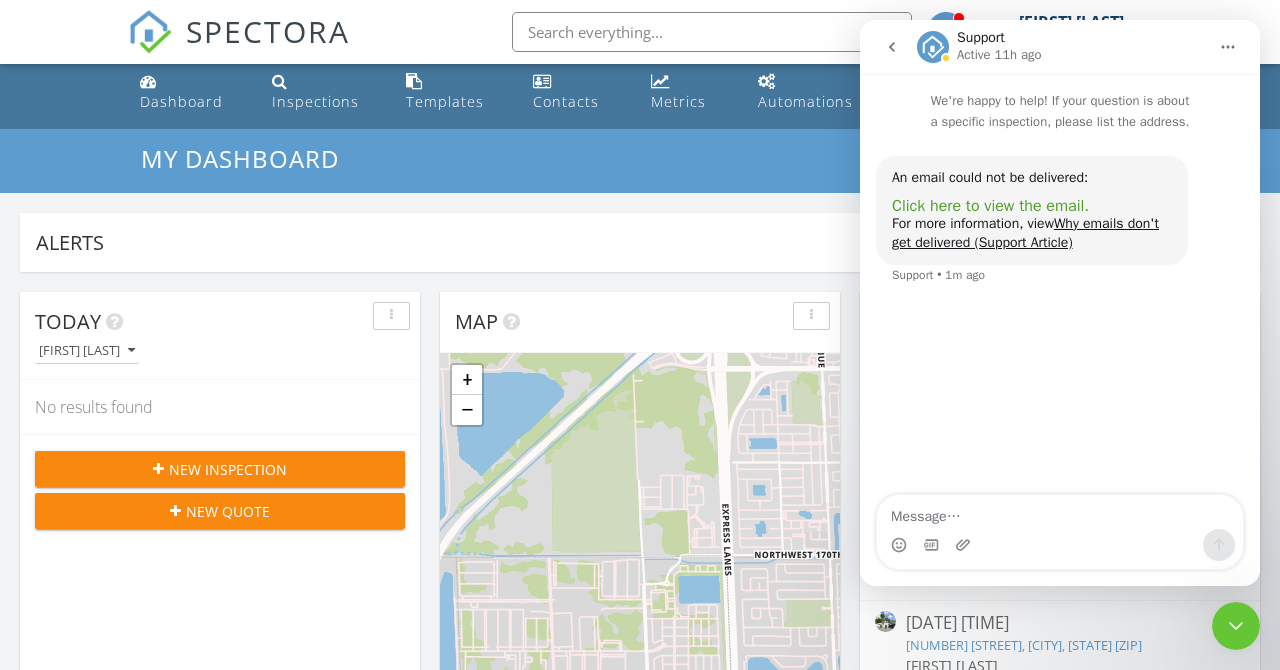 click on "Click here to view the email." at bounding box center [990, 206] 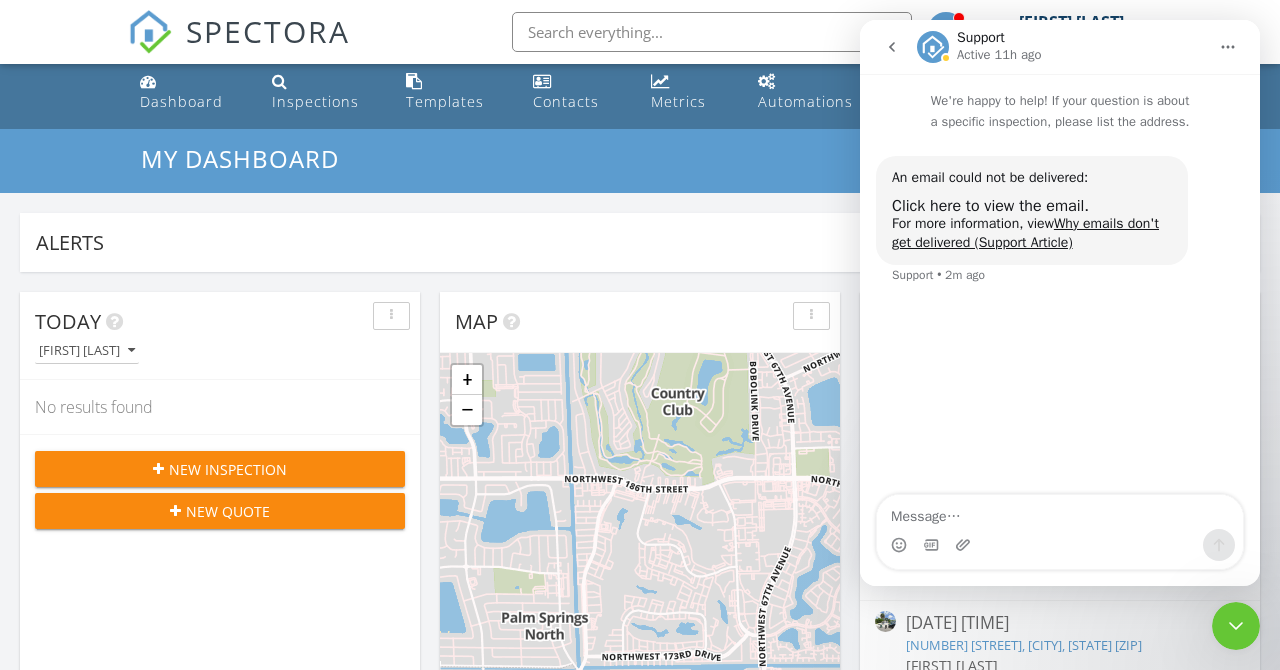 click 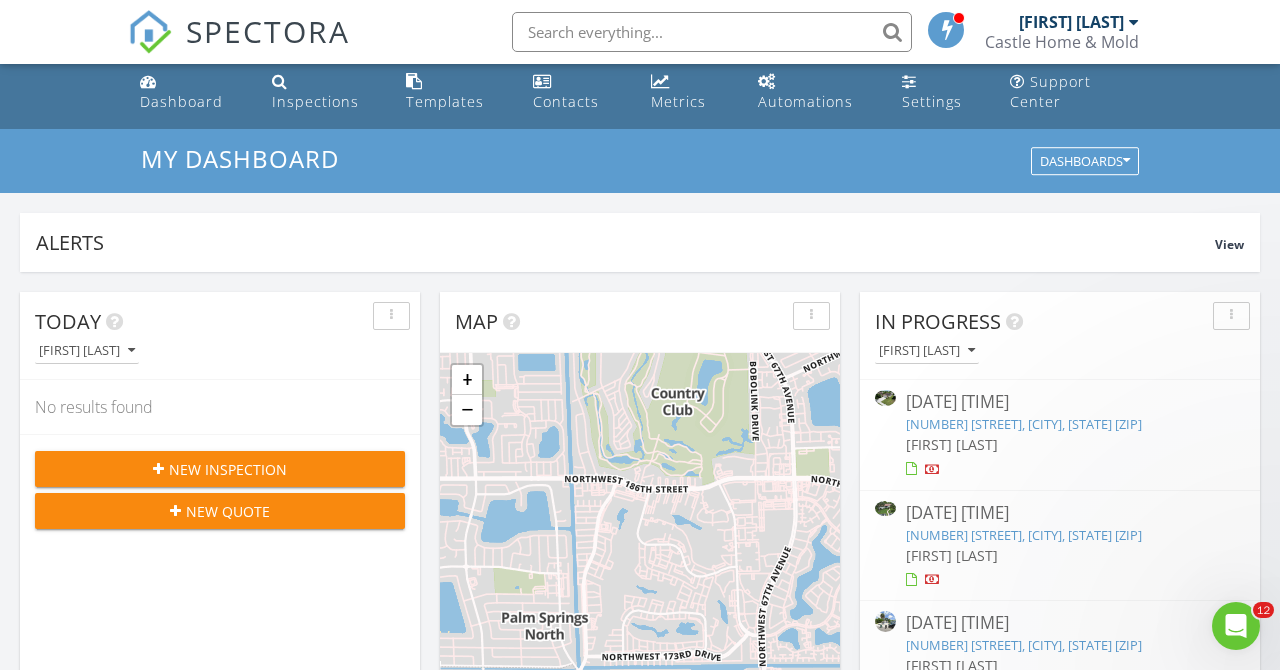 scroll, scrollTop: 0, scrollLeft: 0, axis: both 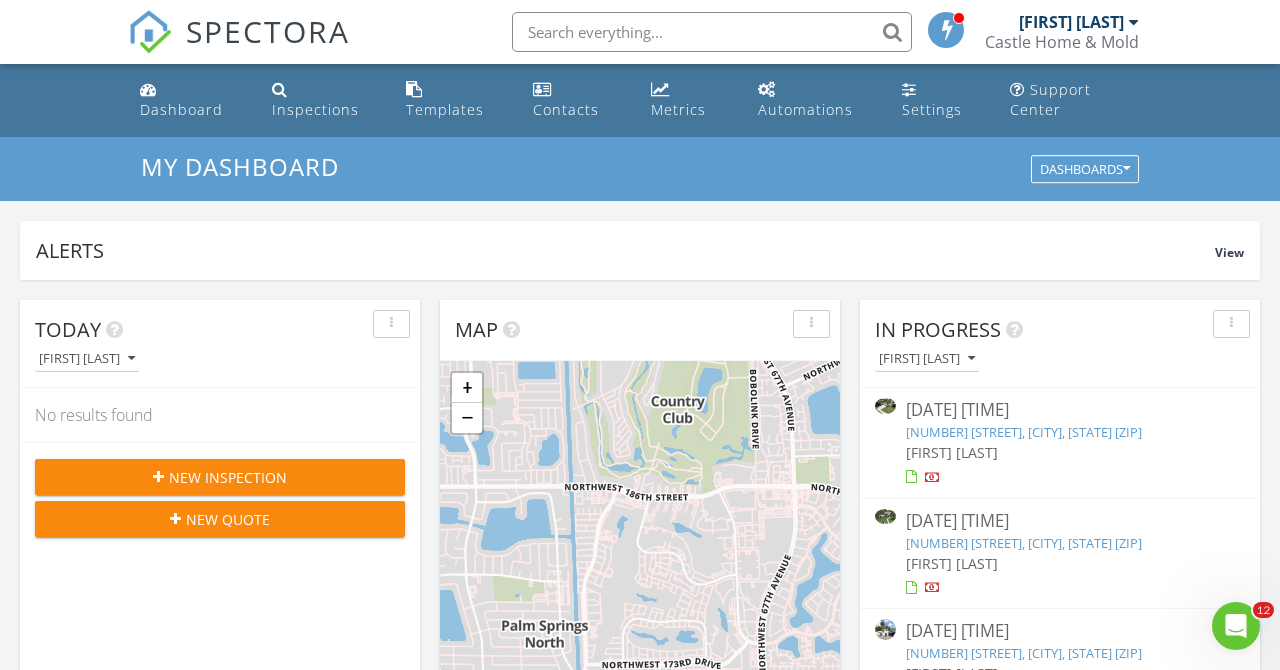 click at bounding box center (712, 32) 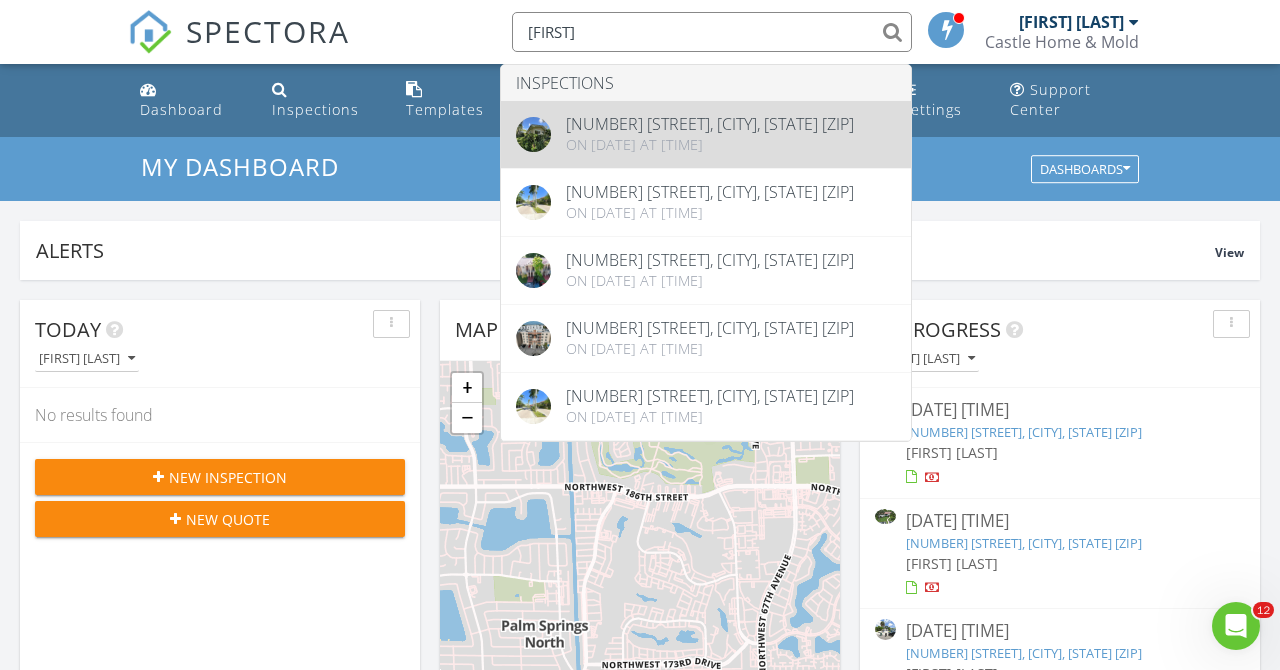 type on "max" 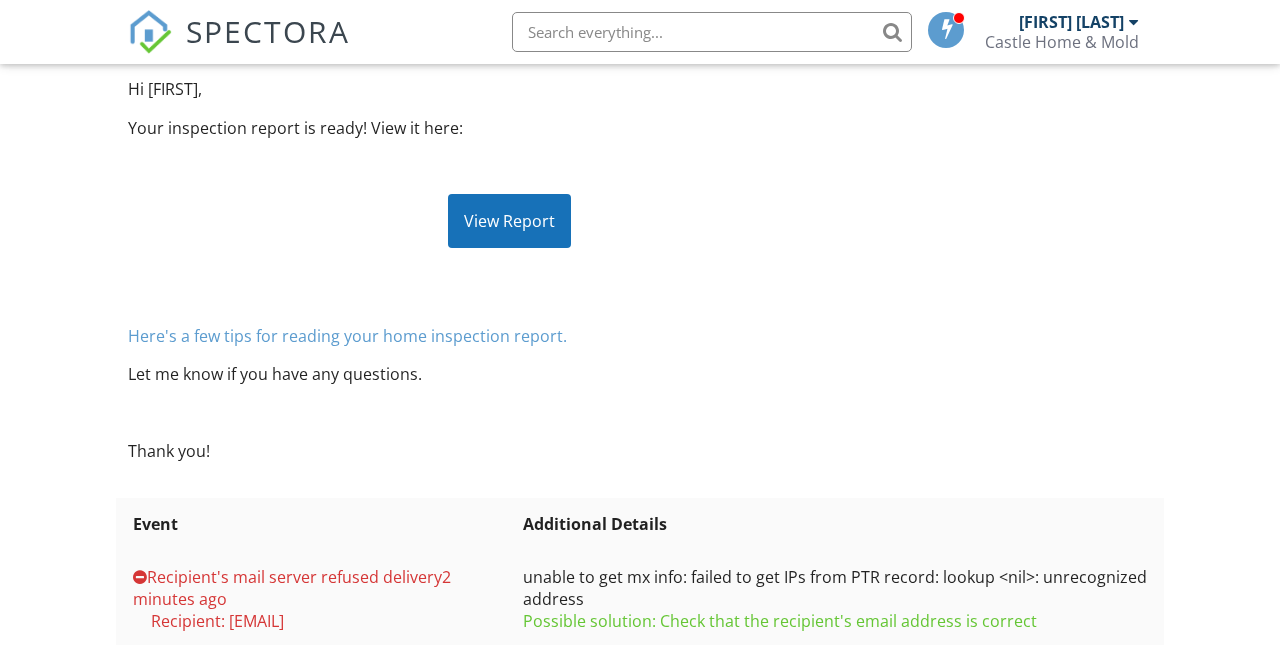 scroll, scrollTop: 252, scrollLeft: 0, axis: vertical 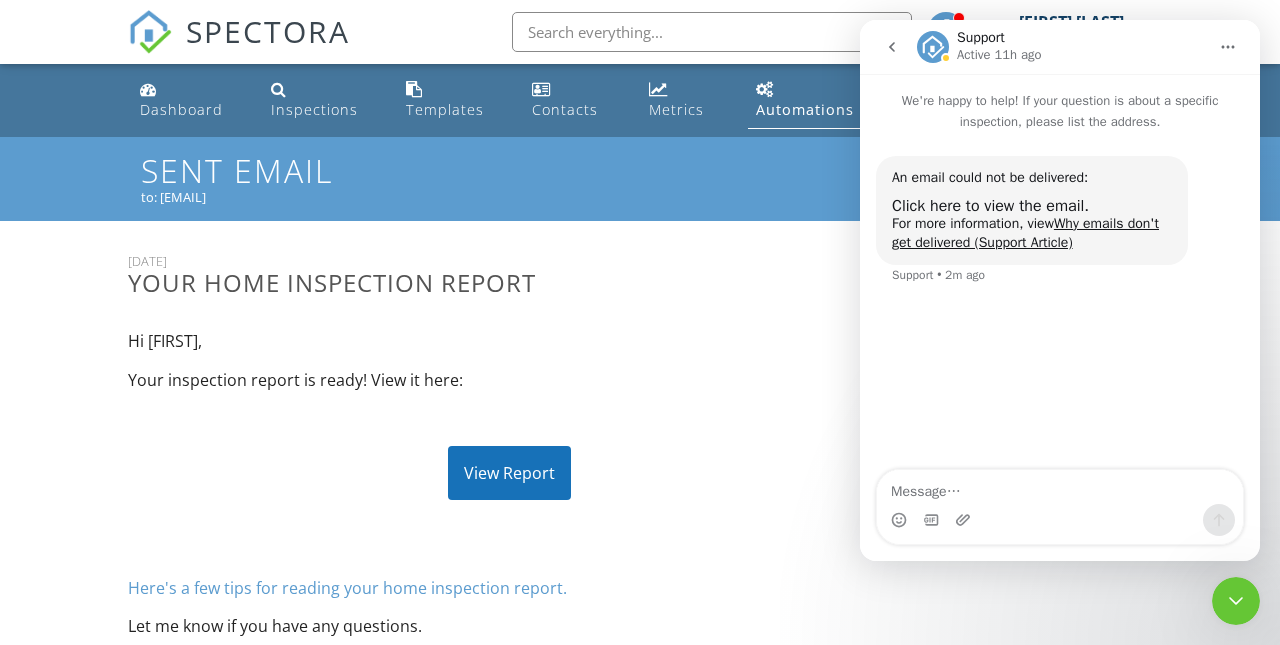 click on "View Report" at bounding box center (509, 473) 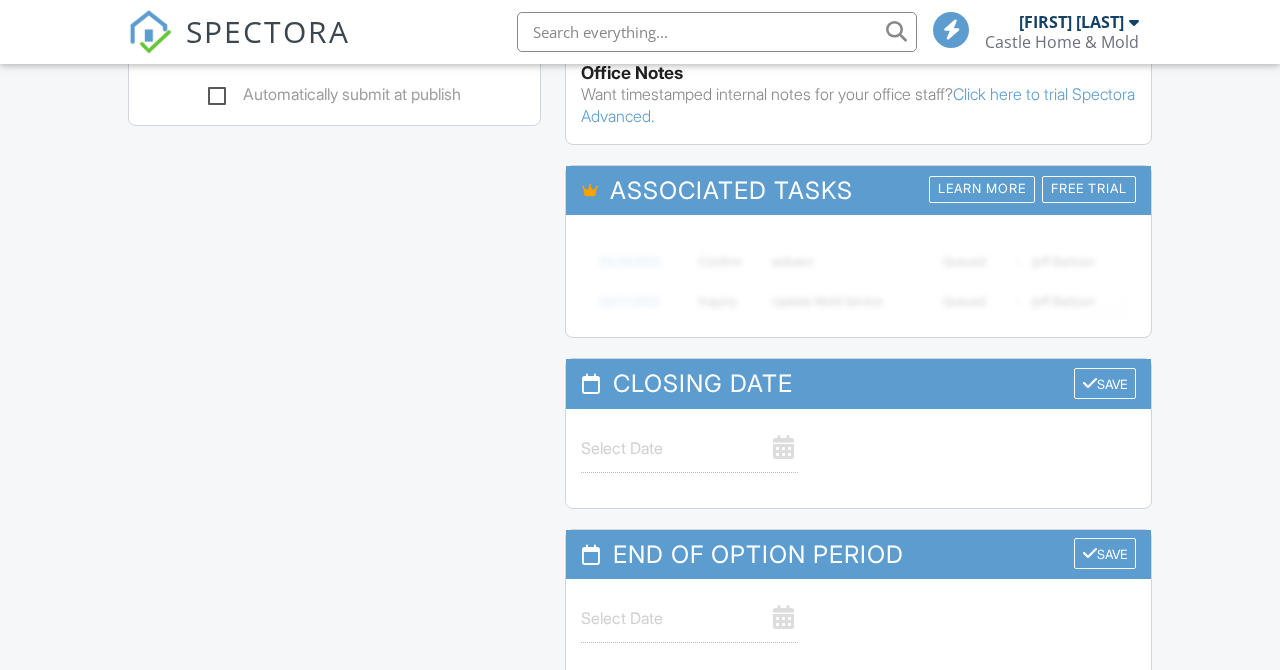 scroll, scrollTop: 421, scrollLeft: 0, axis: vertical 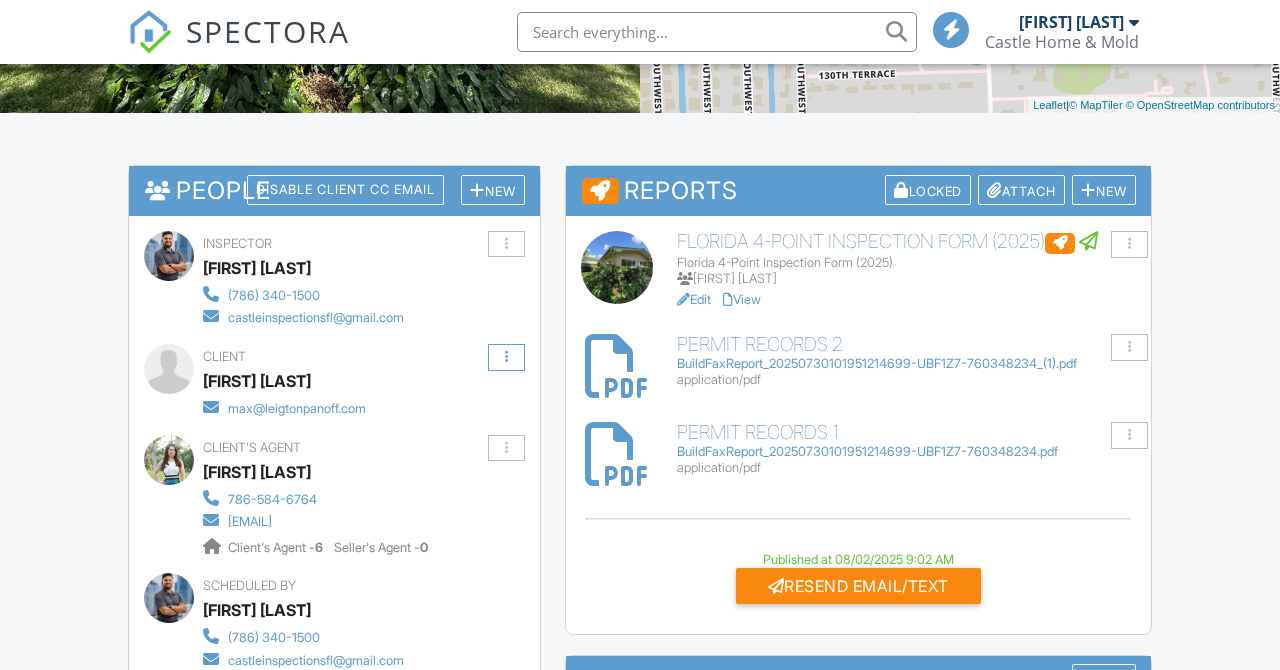 click at bounding box center (506, 357) 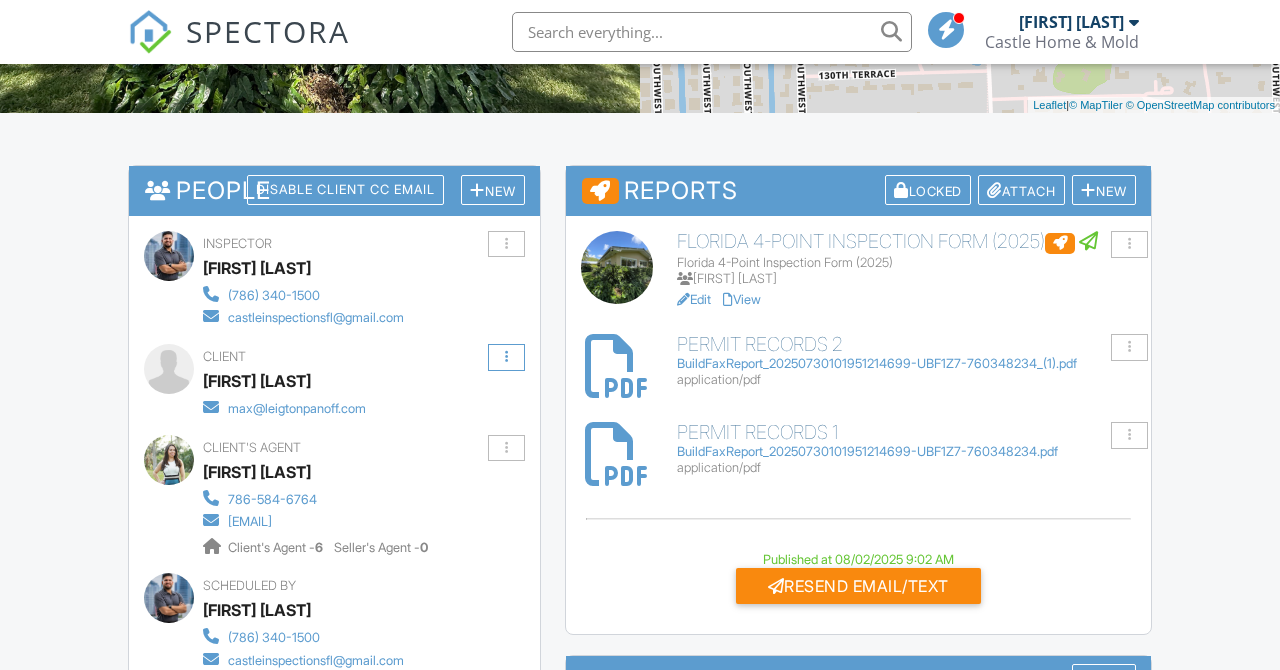 scroll, scrollTop: 0, scrollLeft: 0, axis: both 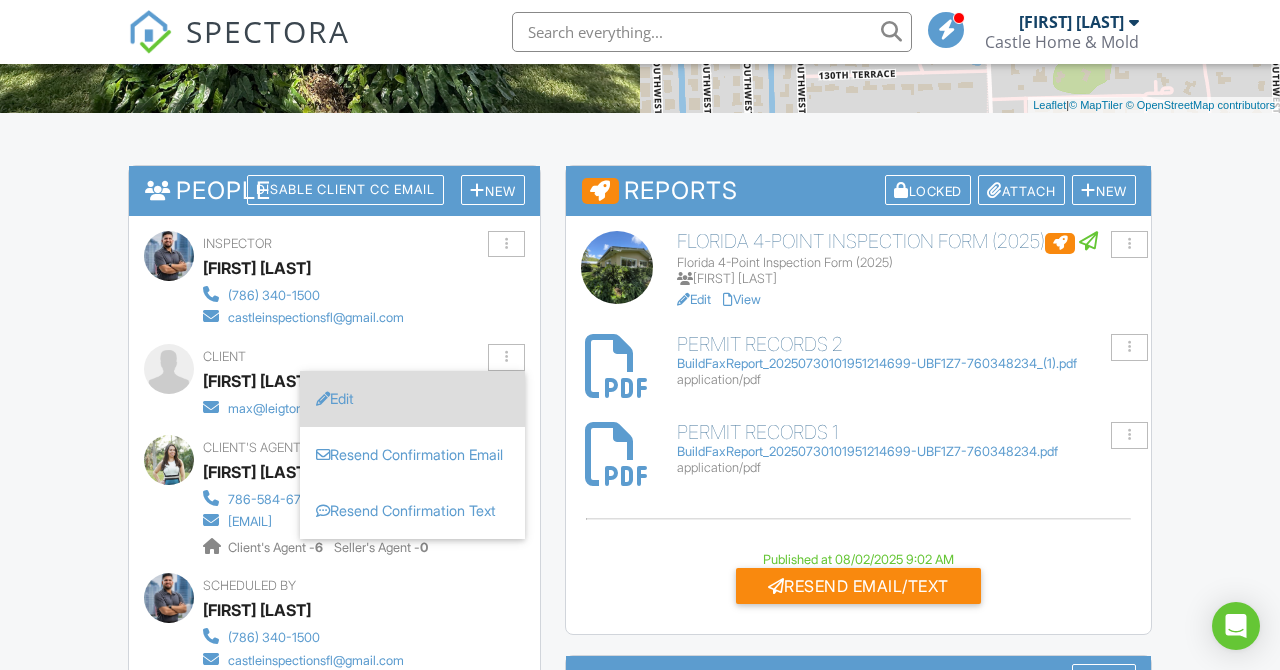 click on "Edit" at bounding box center [412, 399] 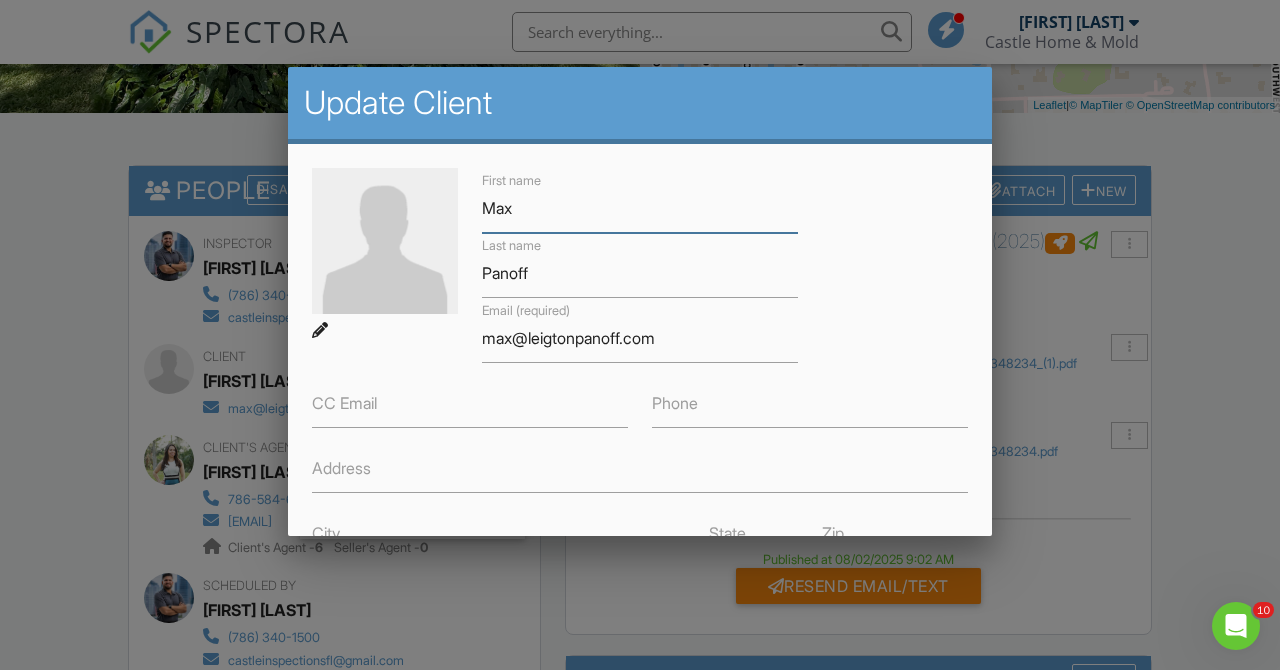 scroll, scrollTop: 0, scrollLeft: 0, axis: both 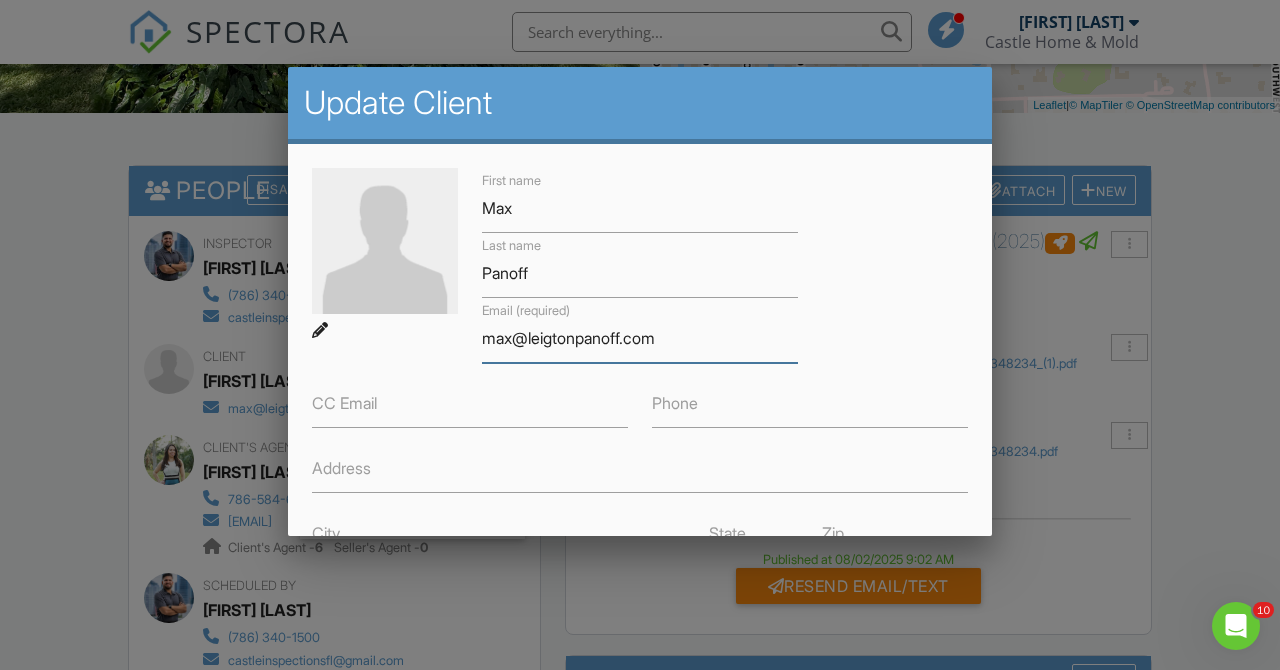 paste on "Max@leigh" 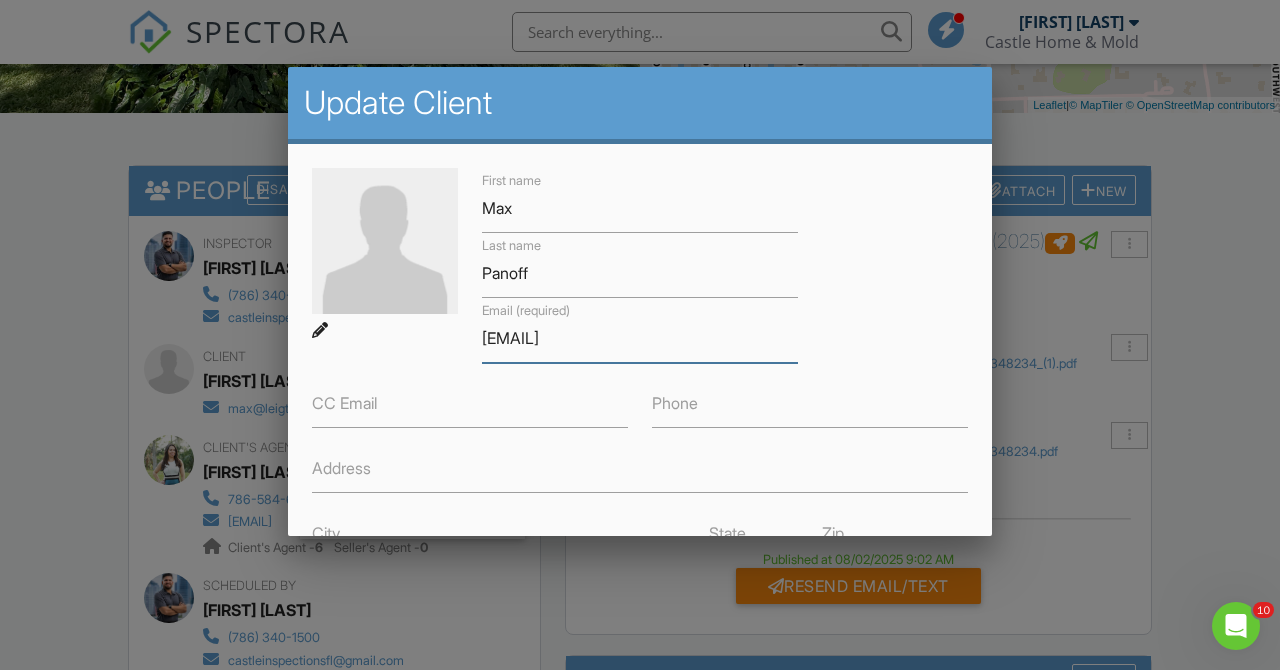 type on "Max@leightonpanoff.com" 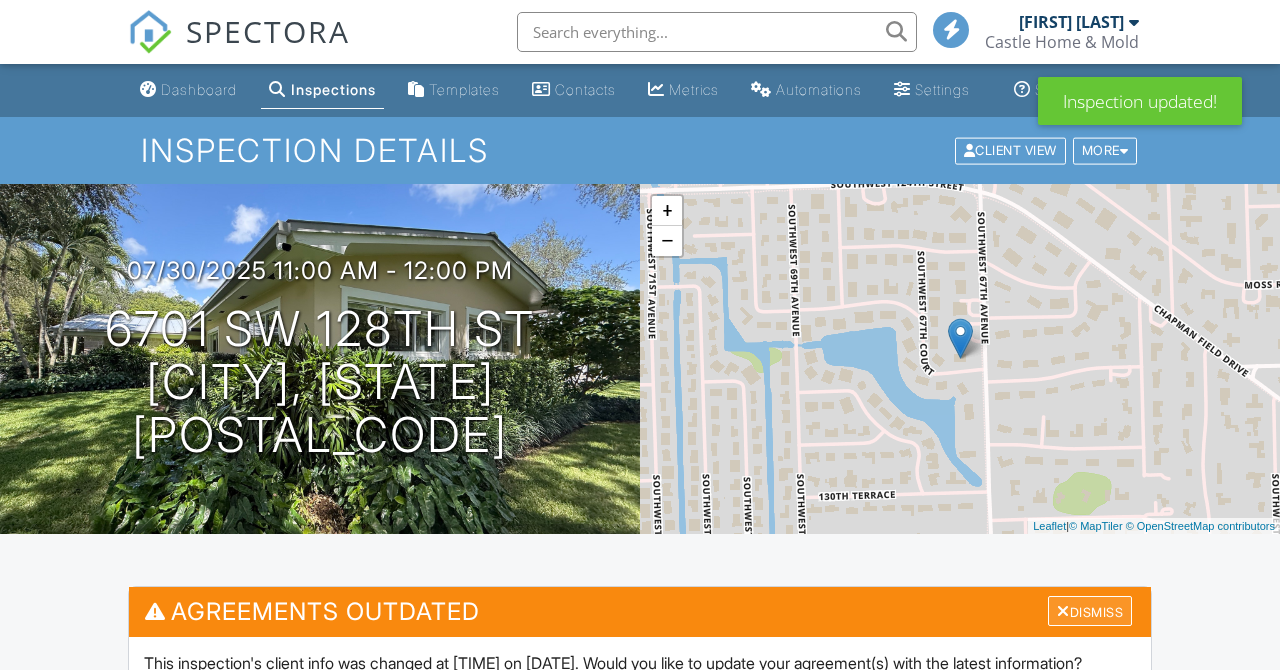 click on "Dismiss" at bounding box center [1090, 611] 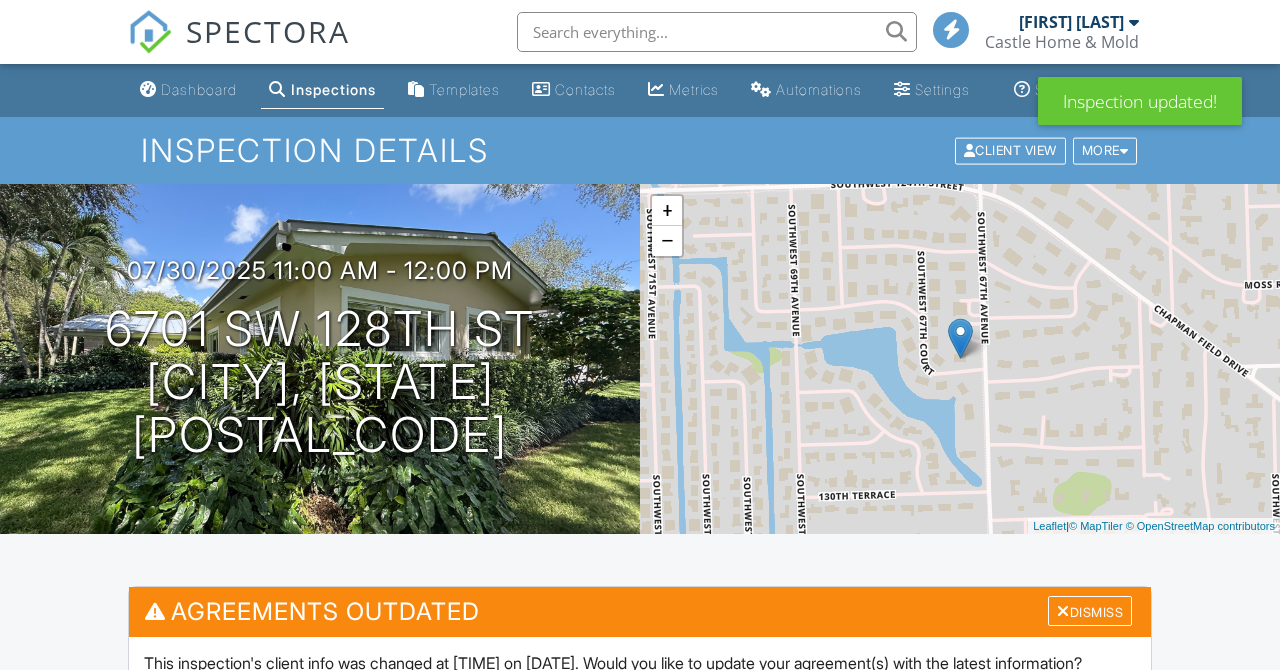 scroll, scrollTop: 755, scrollLeft: 0, axis: vertical 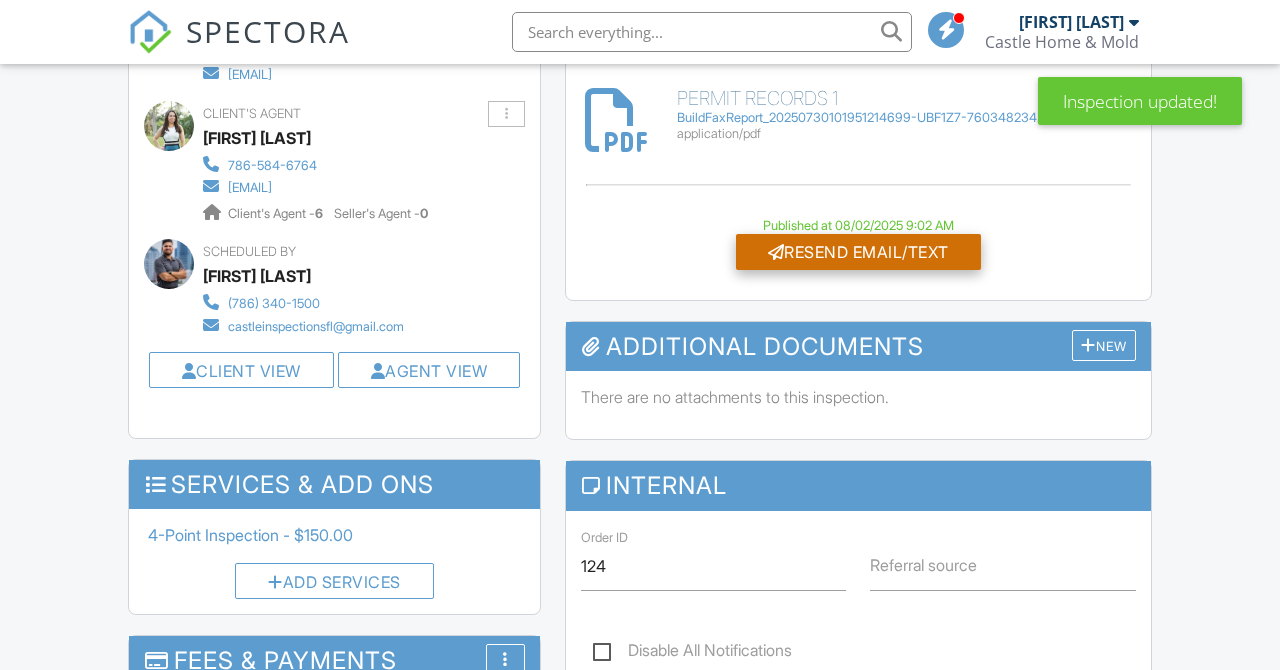 click on "Resend Email/Text" at bounding box center (858, 252) 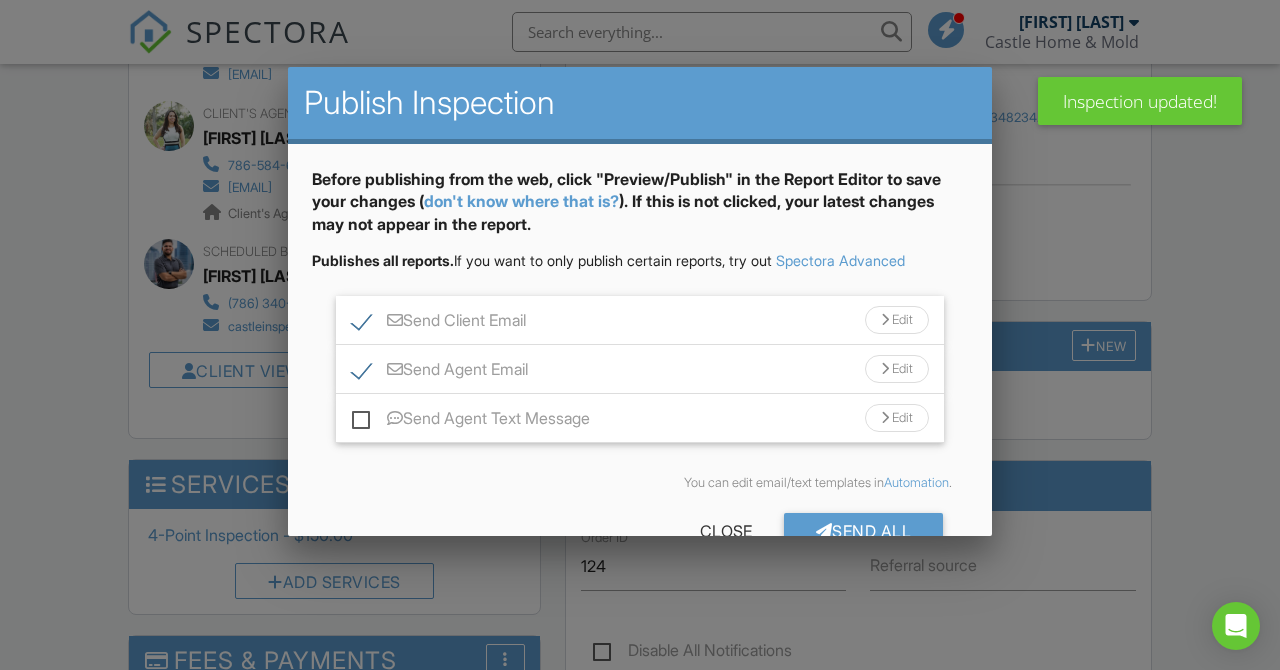 scroll, scrollTop: 0, scrollLeft: 0, axis: both 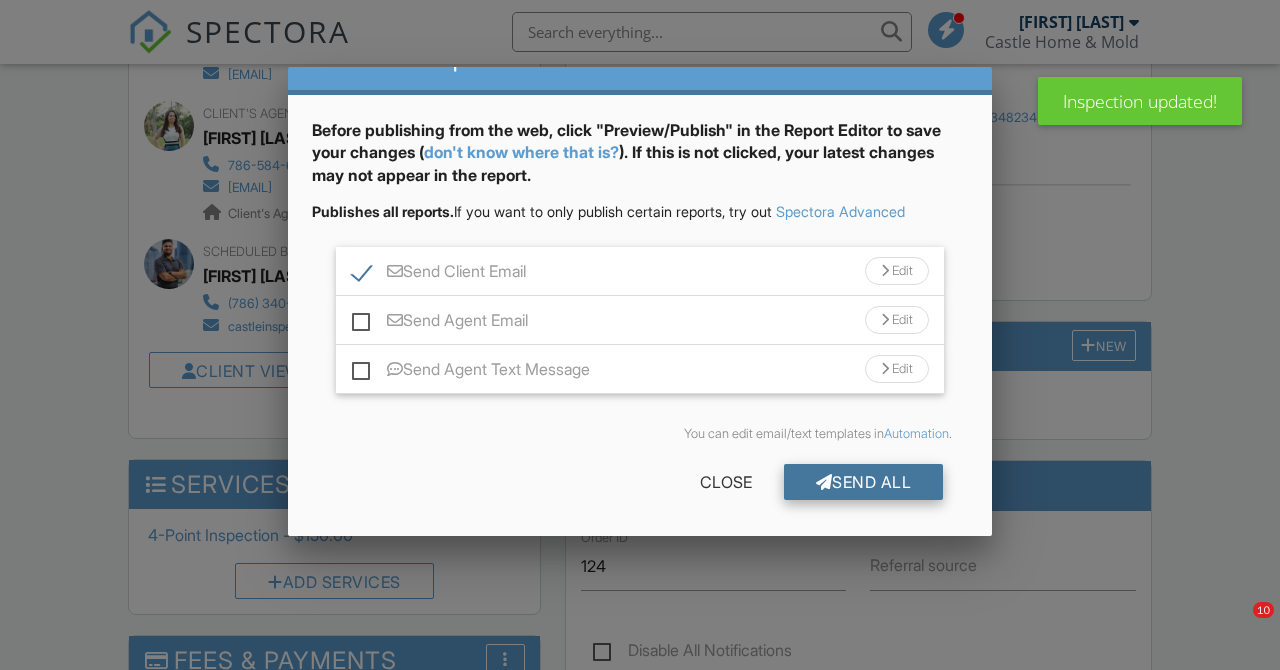 click on "Send All" at bounding box center (864, 482) 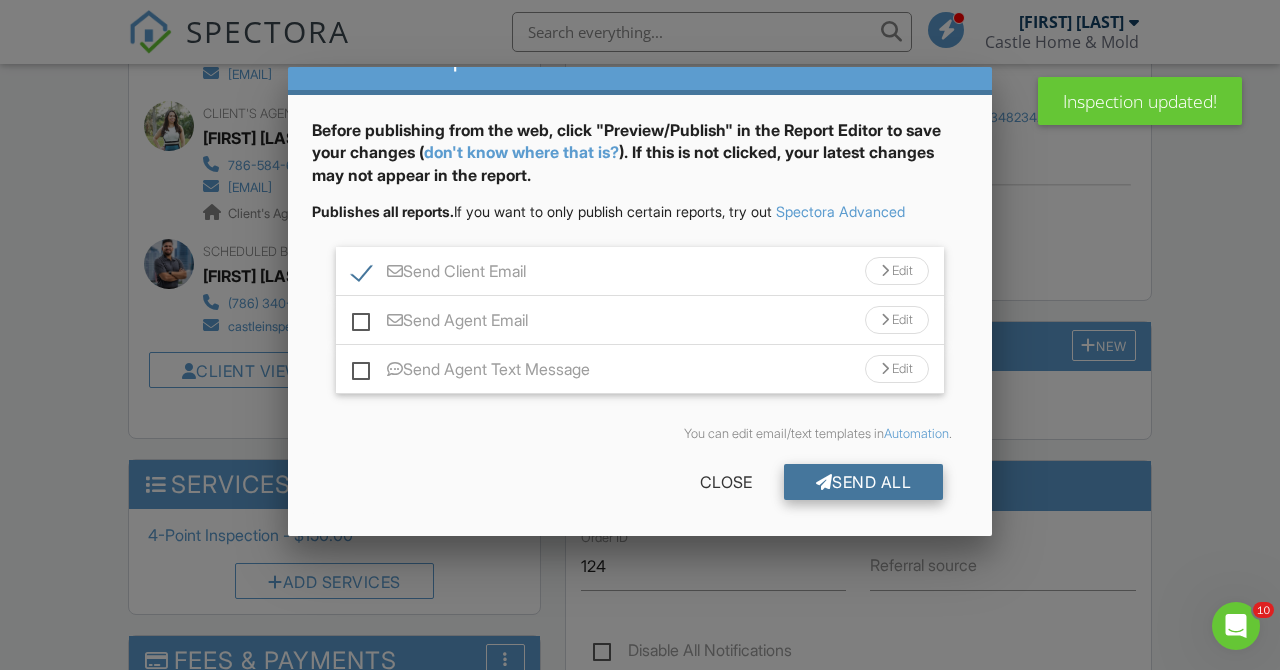 scroll, scrollTop: 0, scrollLeft: 0, axis: both 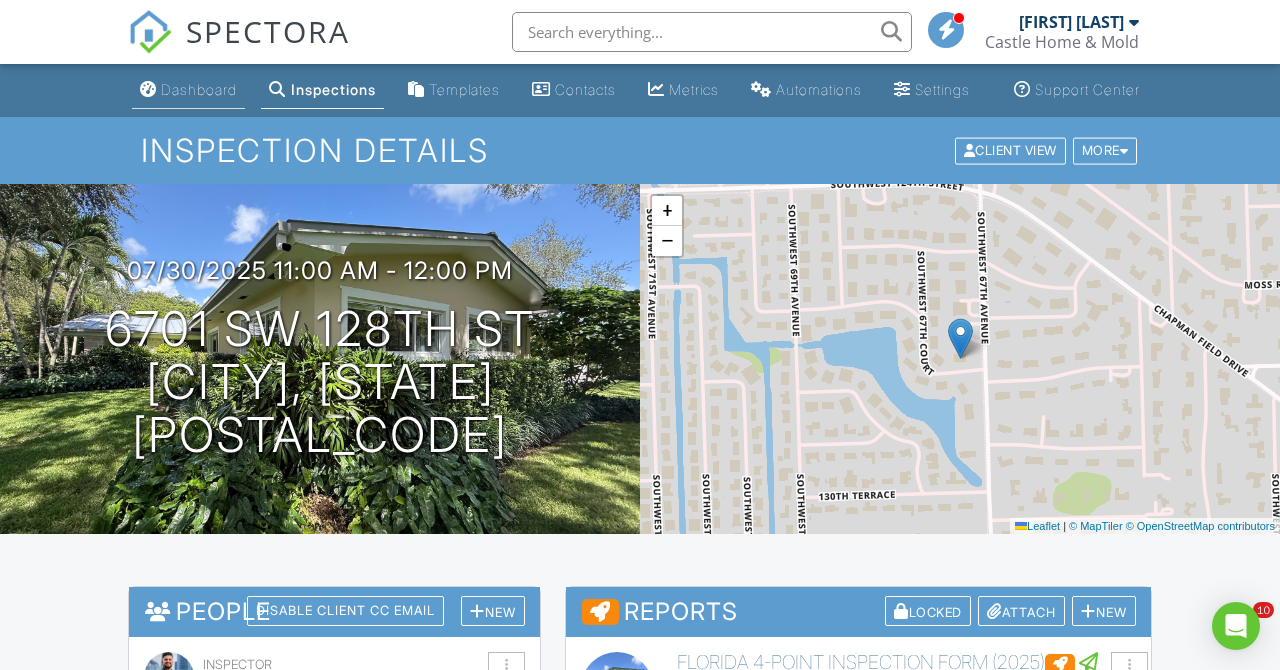 click on "Dashboard" at bounding box center [188, 90] 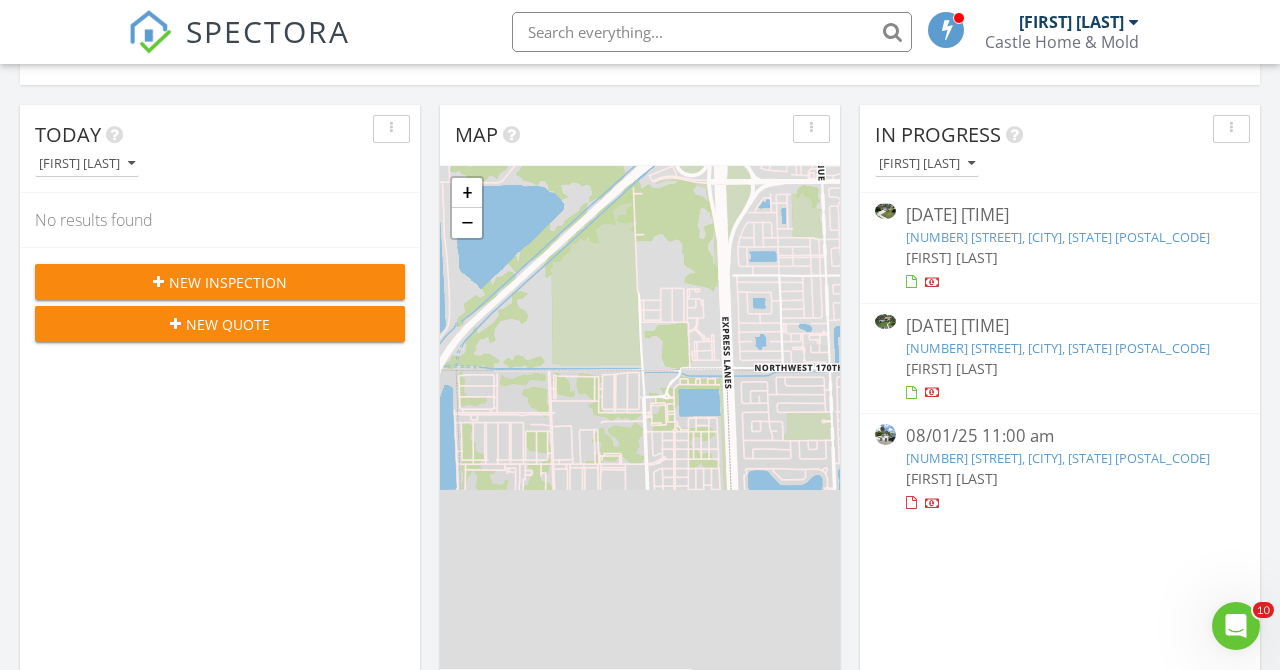 scroll, scrollTop: 195, scrollLeft: 0, axis: vertical 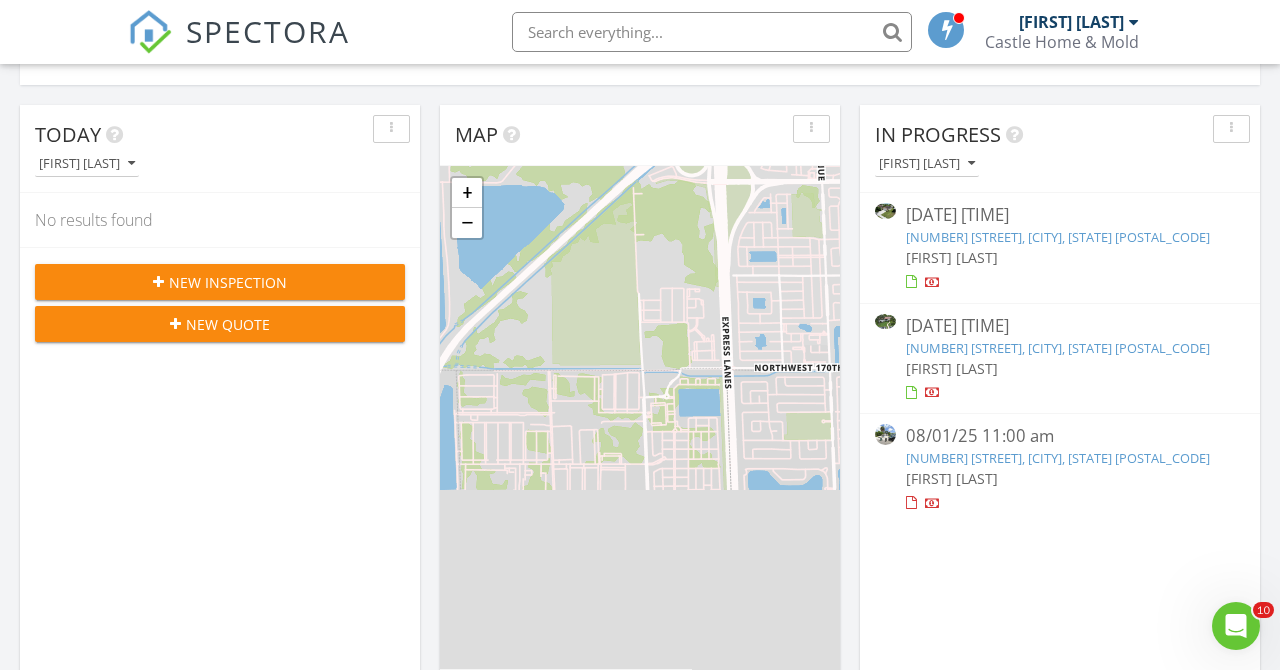 click on "[NUMBER] [STREET], [CITY], [STATE] [POSTAL_CODE]" at bounding box center [1058, 237] 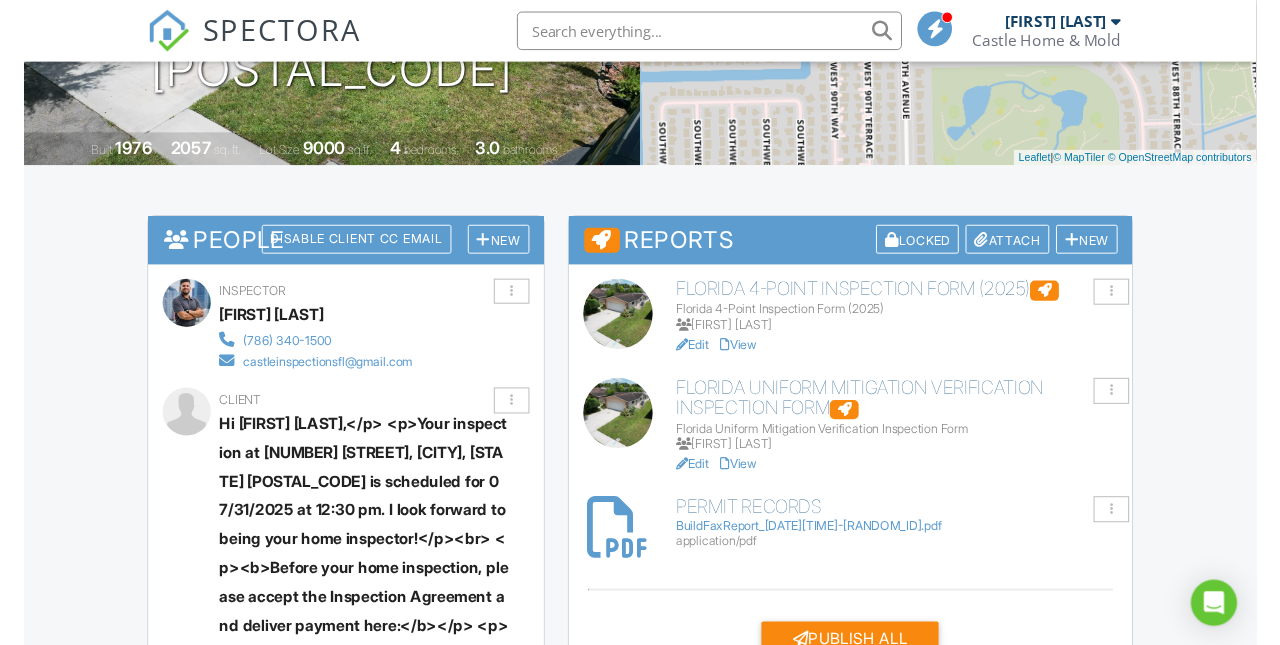 scroll, scrollTop: 399, scrollLeft: 0, axis: vertical 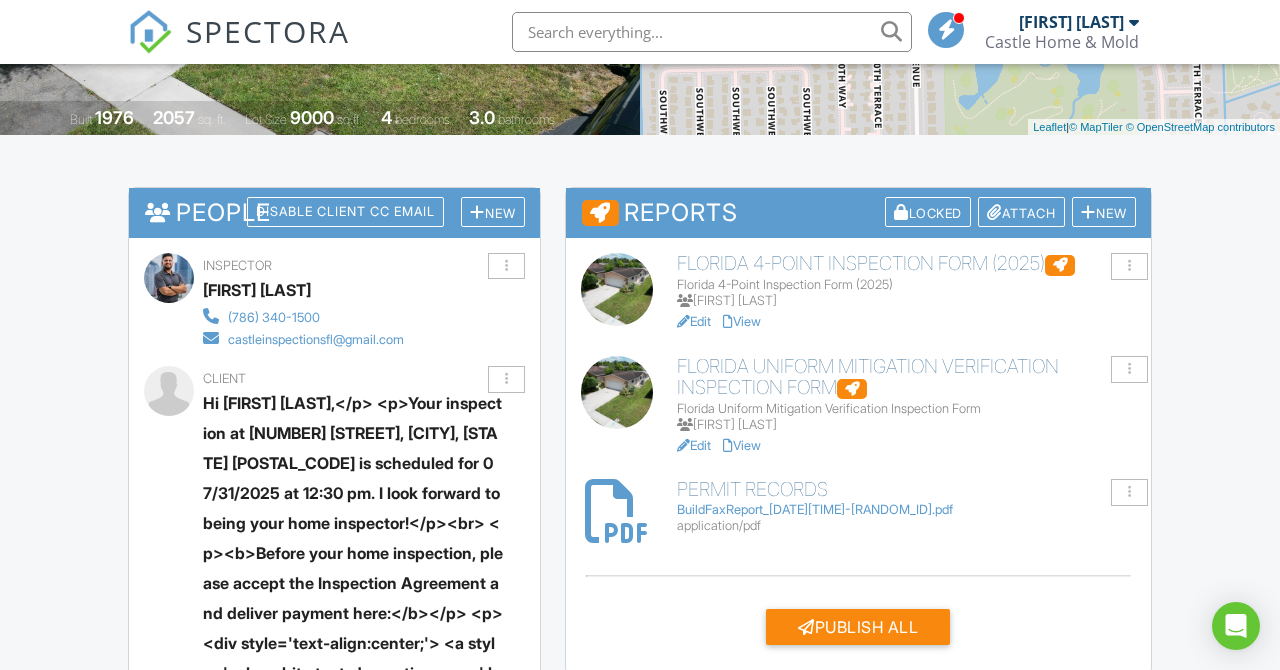 click on "BuildFaxReport_[DATE][TIME]-[RANDOM_ID].pdf" at bounding box center [906, 510] 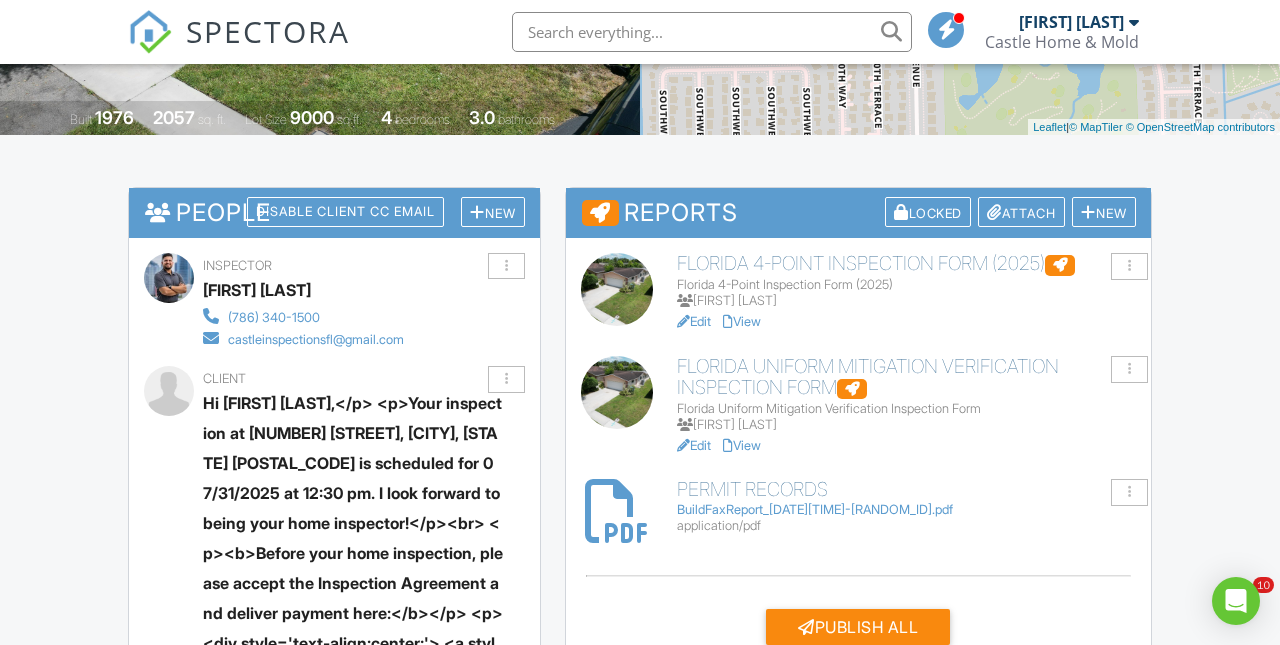 scroll, scrollTop: 0, scrollLeft: 0, axis: both 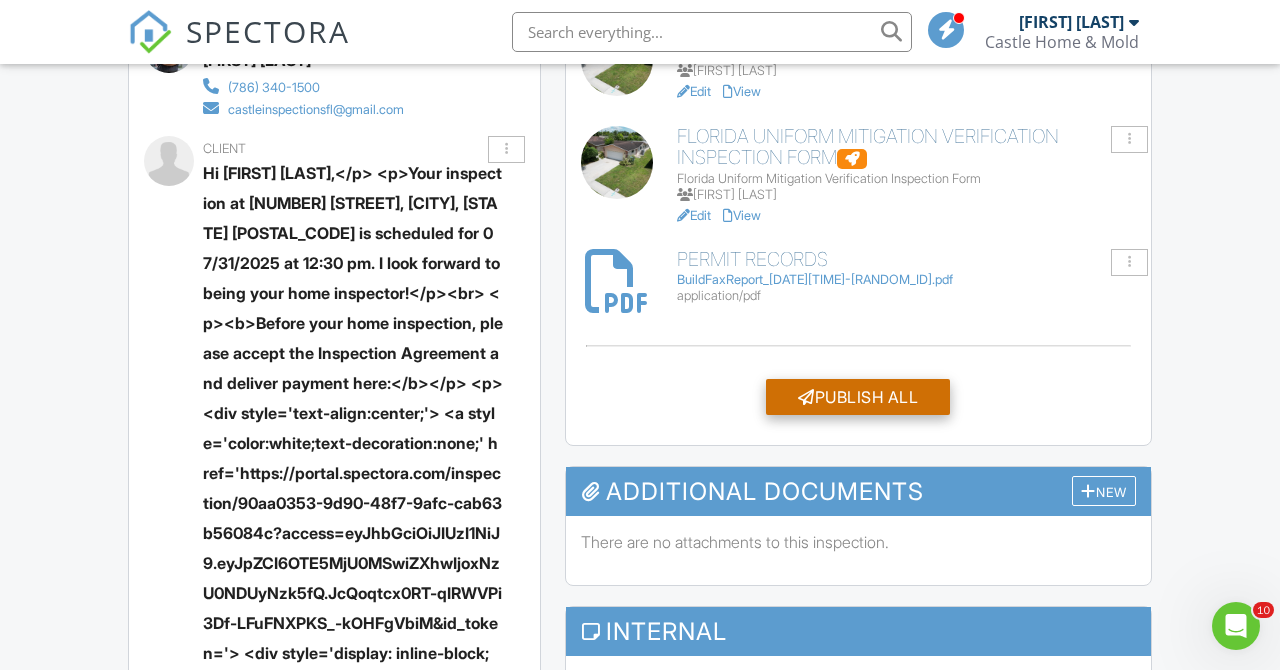 click on "Publish All" at bounding box center (858, 397) 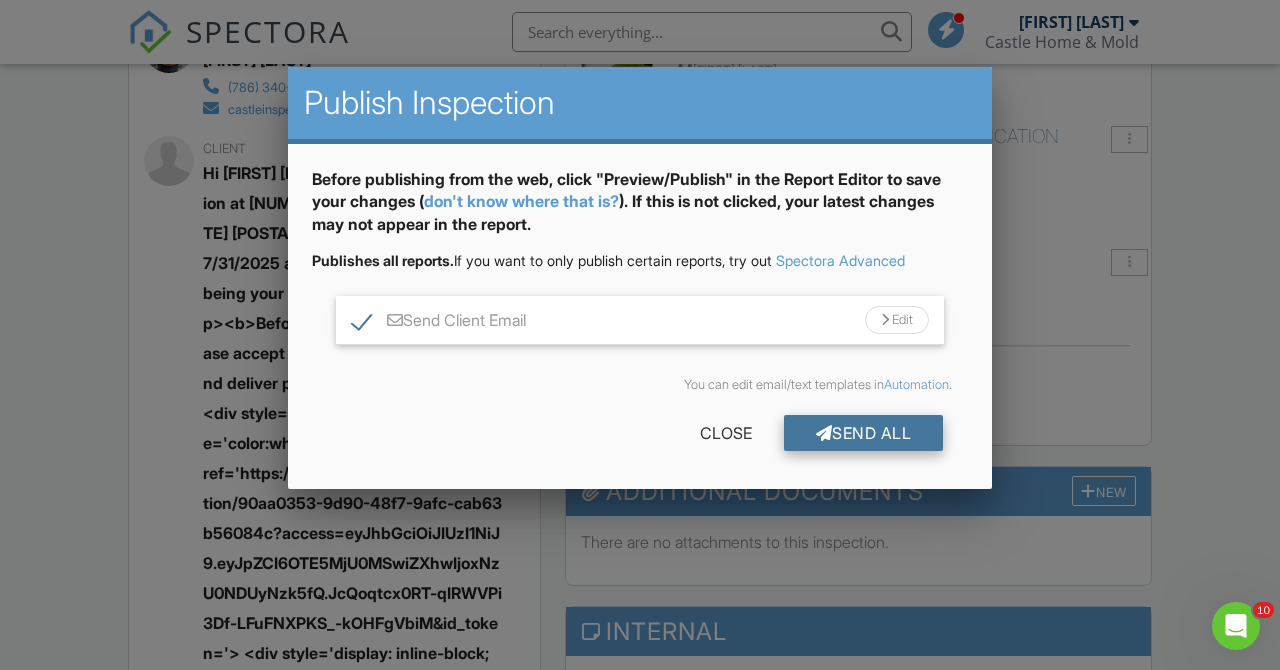 click on "Send All" at bounding box center (864, 433) 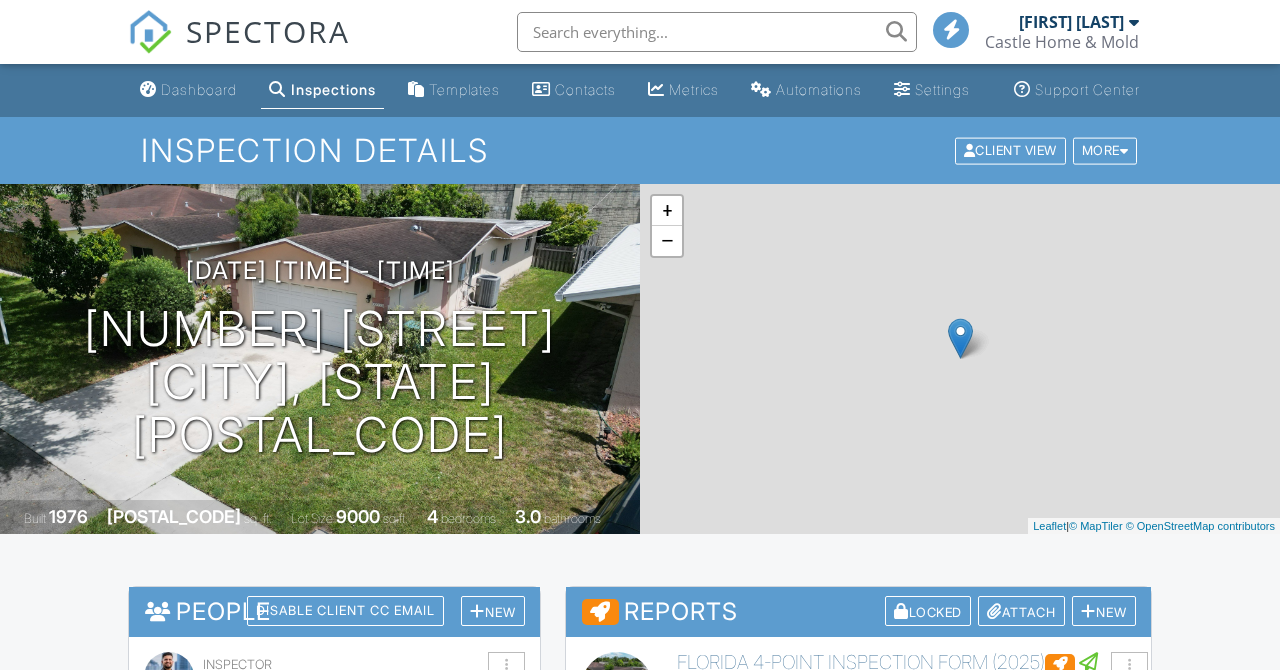 click on "More" at bounding box center (505, 1276) 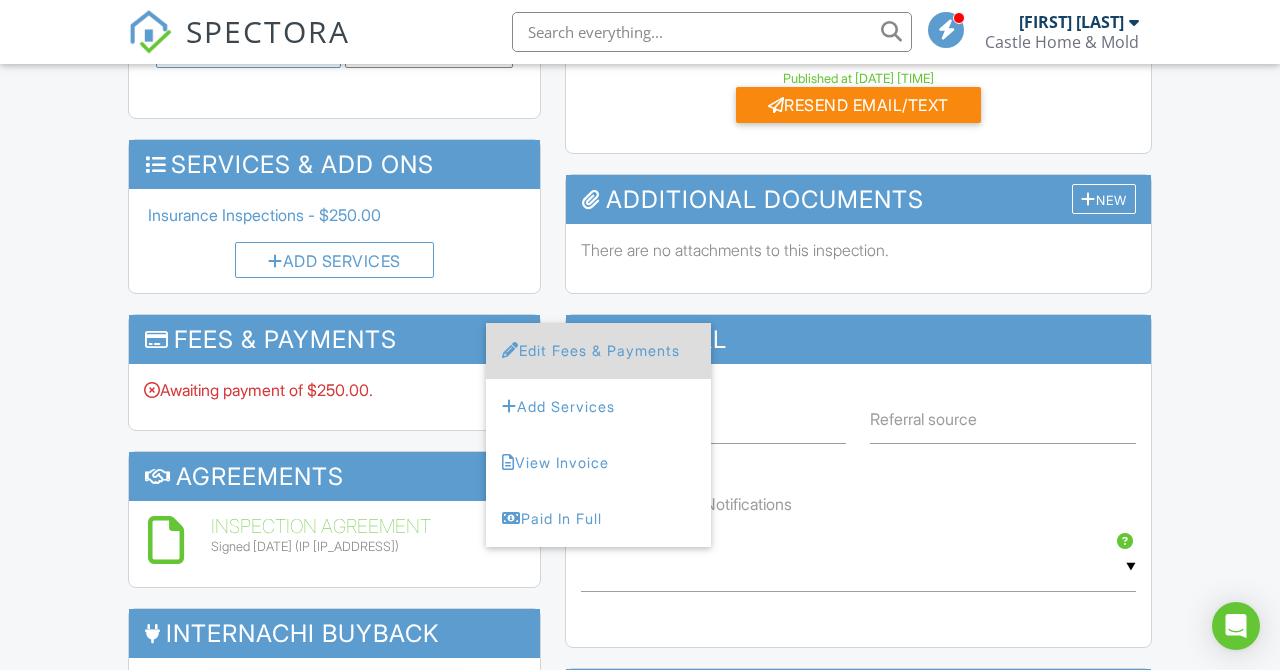 click on "Edit Fees & Payments" at bounding box center [598, 351] 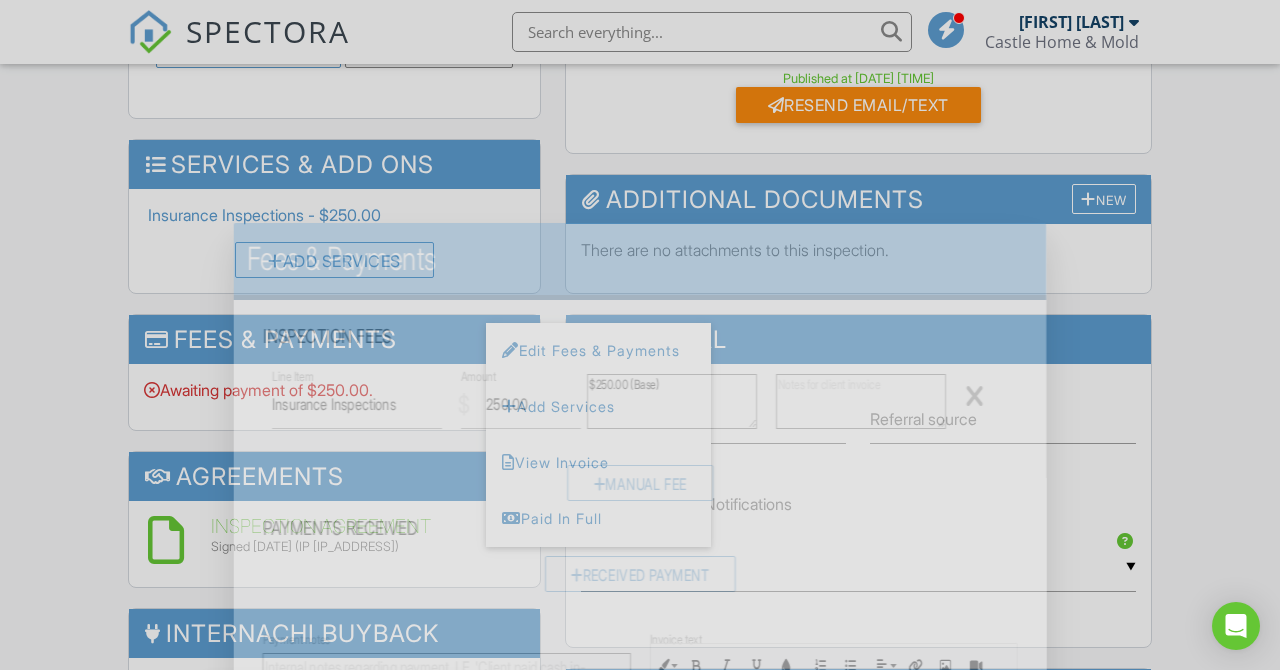 click at bounding box center (640, 319) 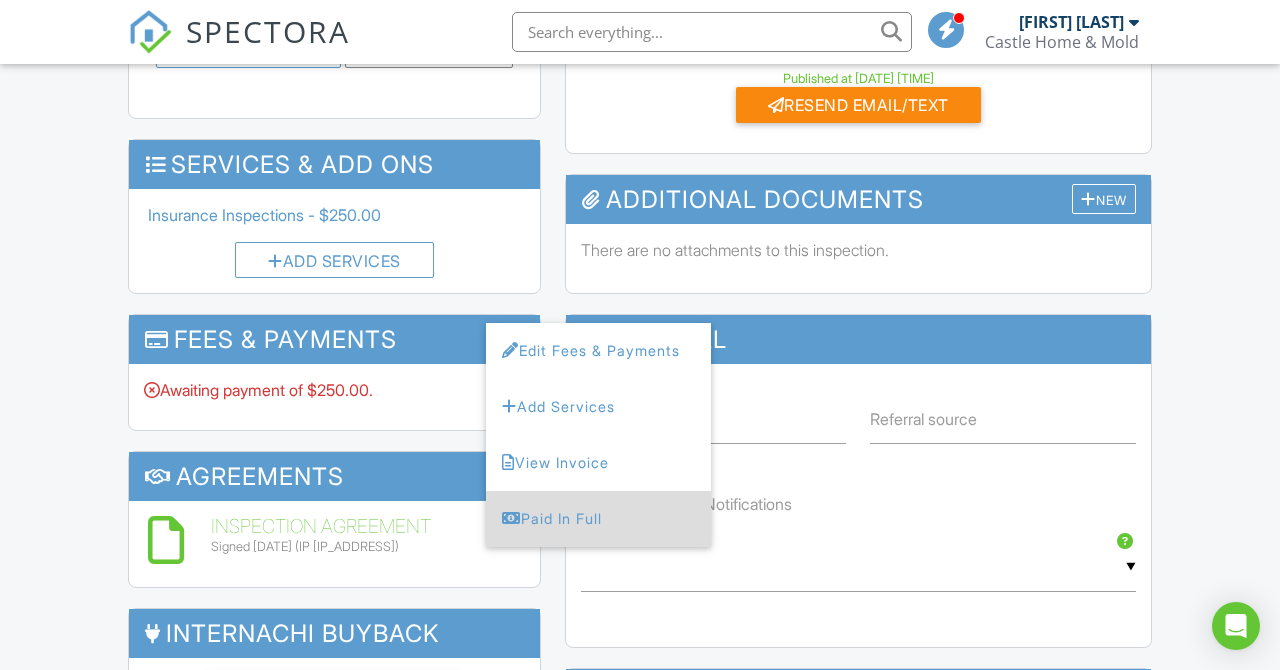 scroll, scrollTop: 937, scrollLeft: 0, axis: vertical 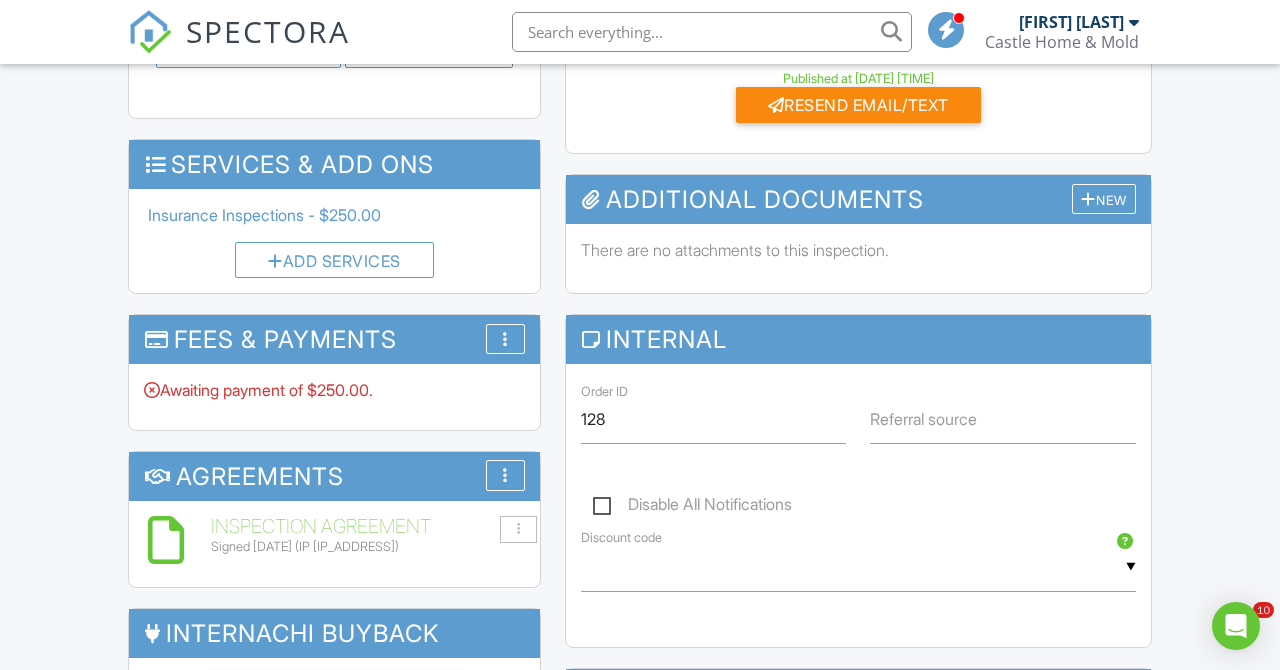 click on "Reports
Locked
Attach
New
Florida 4-Point Inspection Form (2025)
Florida 4-Point Inspection Form (2025)
Victor Castillo
Edit
View
Assign Inspectors
Copy
Reinspection Report
View Log
RRB Log
Delete
Florida Uniform Mitigation Verification Inspection Form
Florida Uniform Mitigation Verification Inspection Form
Victor Castillo
Edit
View
Assign Inspectors
Copy
Reinspection Report
View Log
RRB Log
Delete
Permit Records
BuildFaxReport_20250731123903923645-P4JKHI-760809869.pdf
application/pdf
Delete
Published at 08/02/2025  9:46 AM
Resend Email/Text
Publish report?
Before publishing from the web, click "Preview/Publish" in the Report Editor to save your changes (
Cancel" at bounding box center [858, 595] 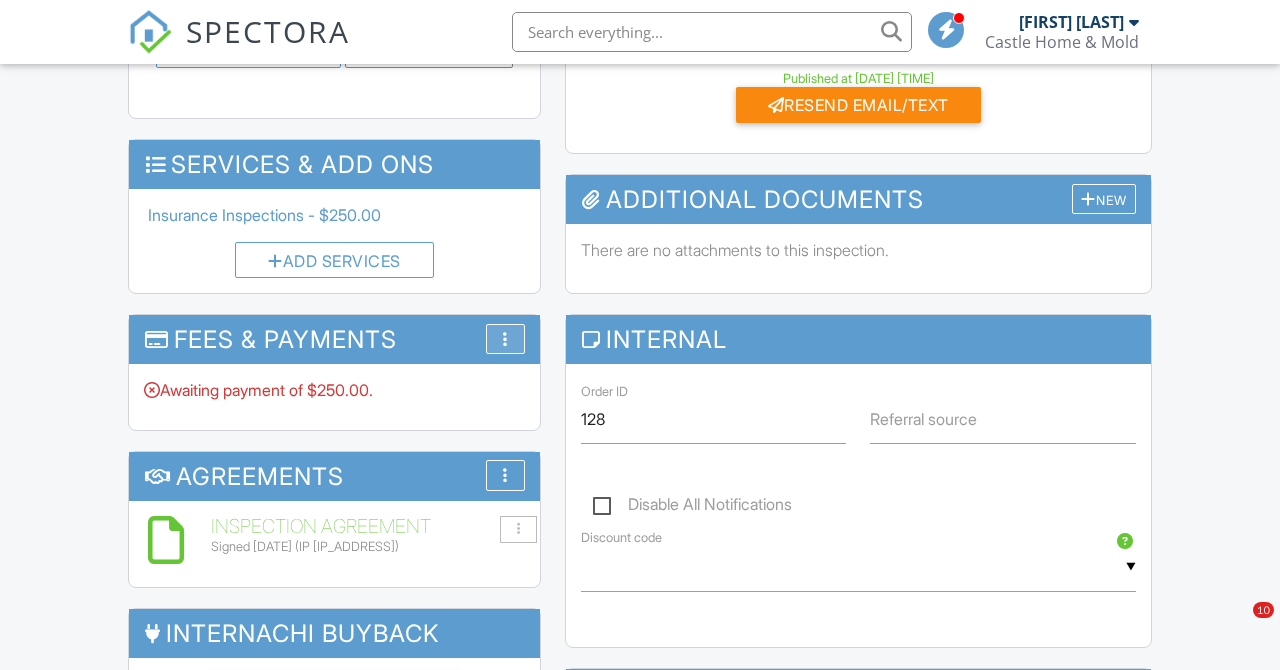 click at bounding box center [505, 339] 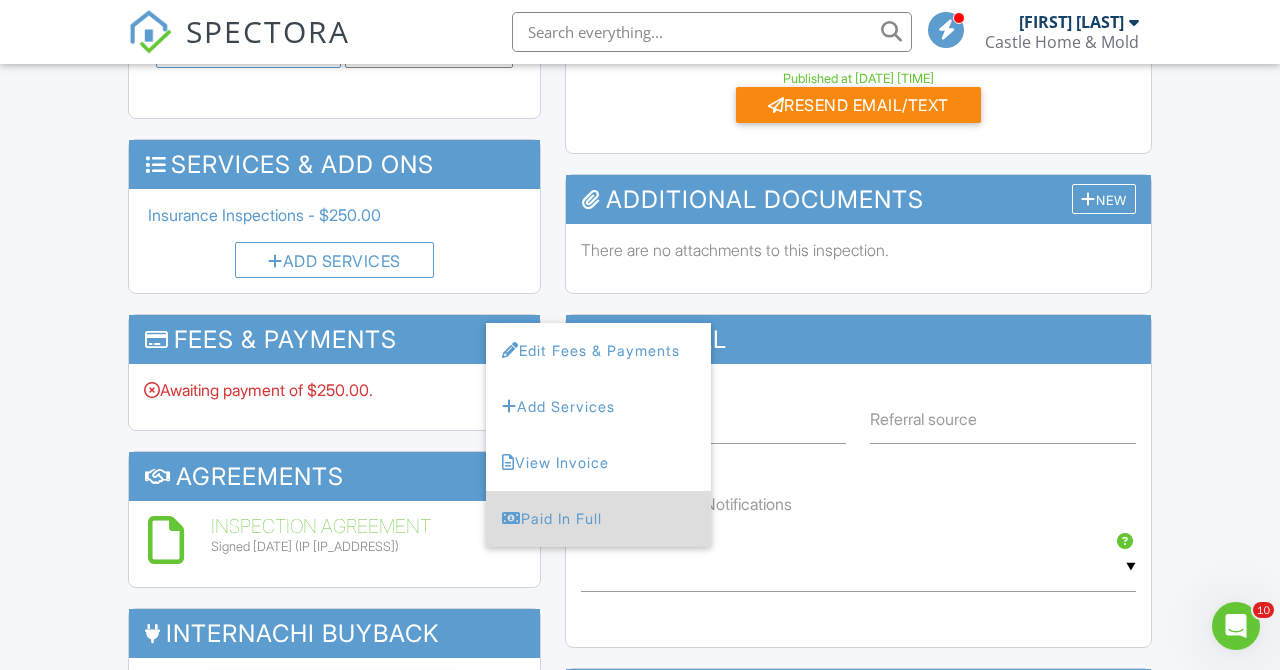 scroll, scrollTop: 0, scrollLeft: 0, axis: both 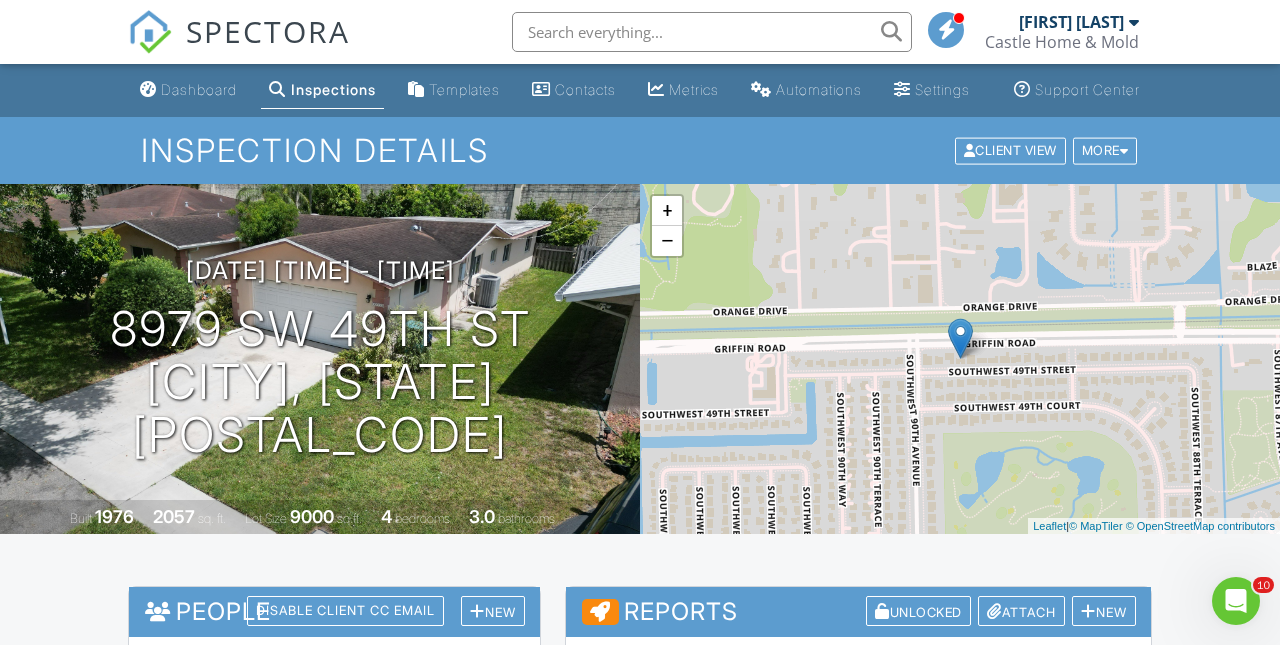 click on "Castle Home & Mold" at bounding box center [1062, 42] 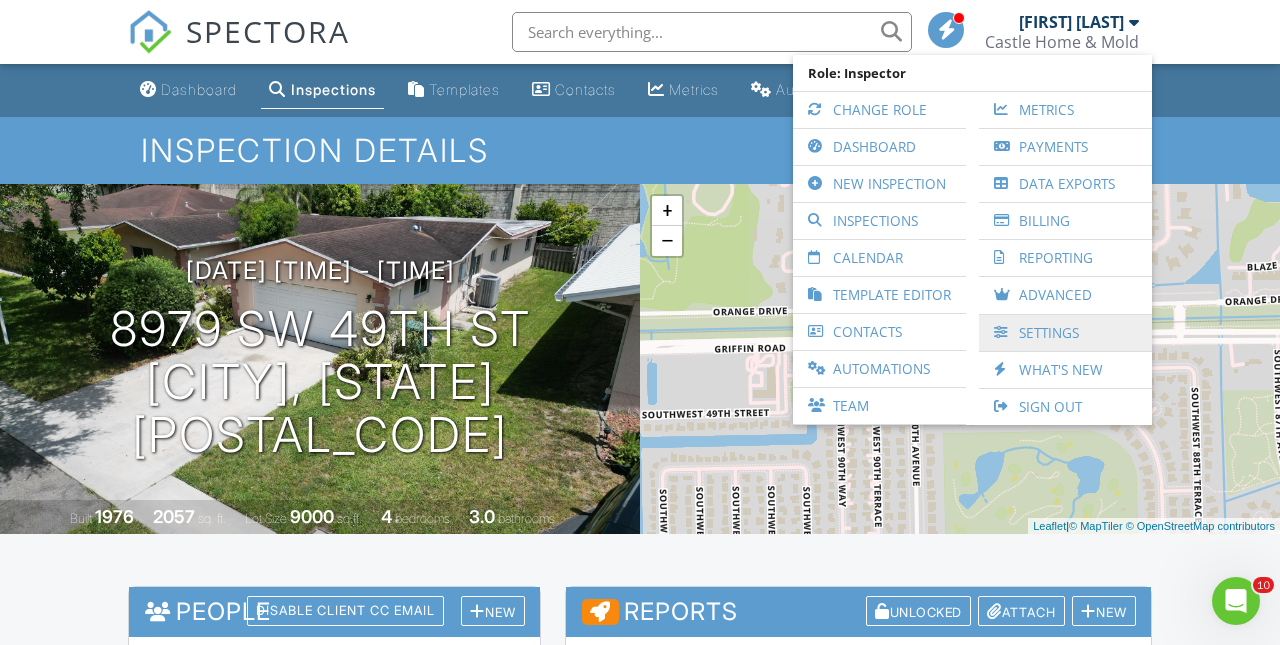 click on "Settings" at bounding box center [1065, 333] 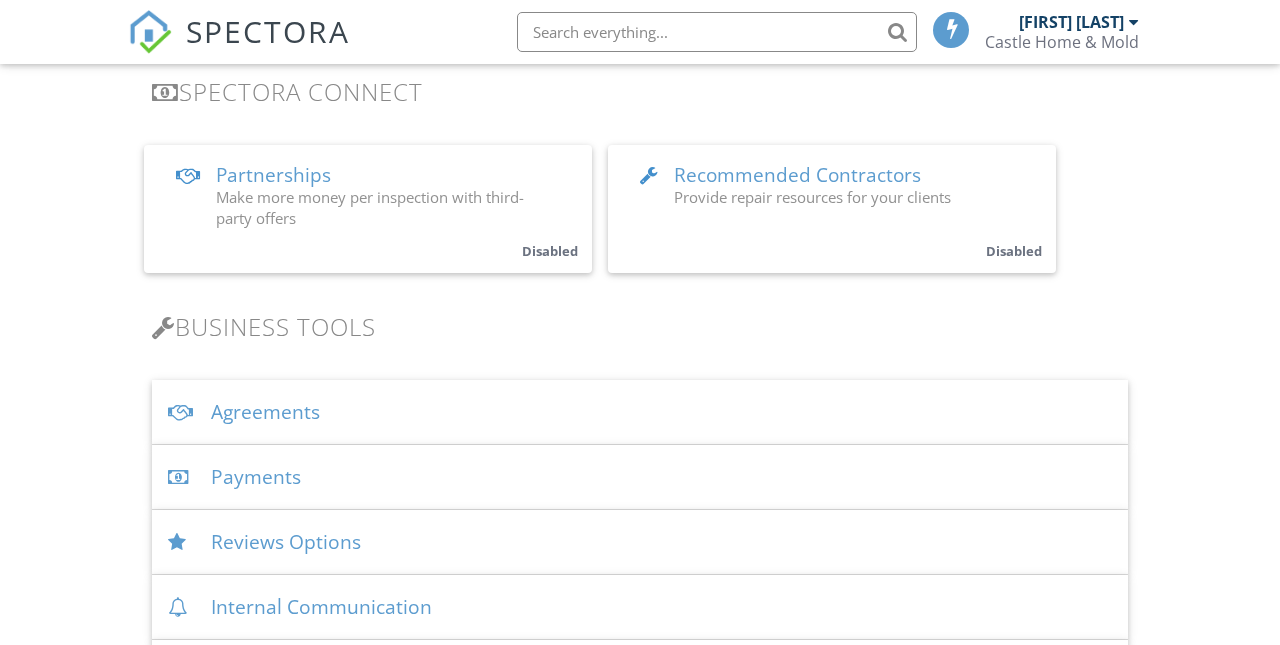scroll, scrollTop: 490, scrollLeft: 0, axis: vertical 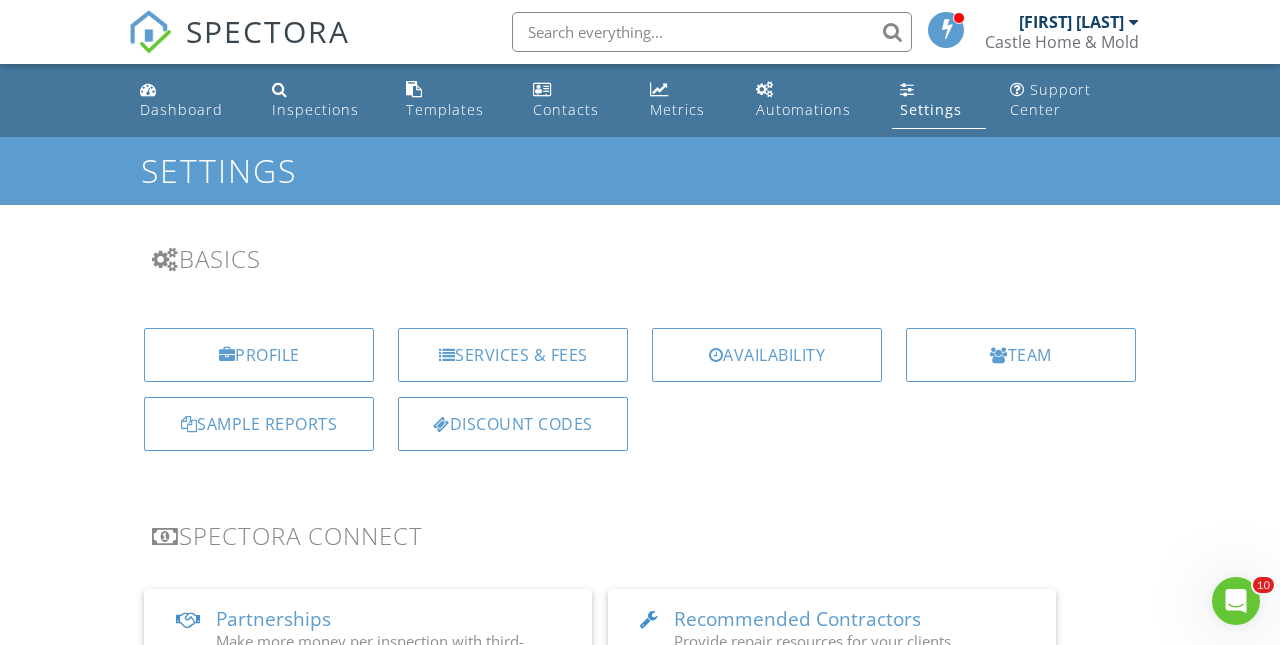 click on "Castle Home & Mold" at bounding box center [1062, 42] 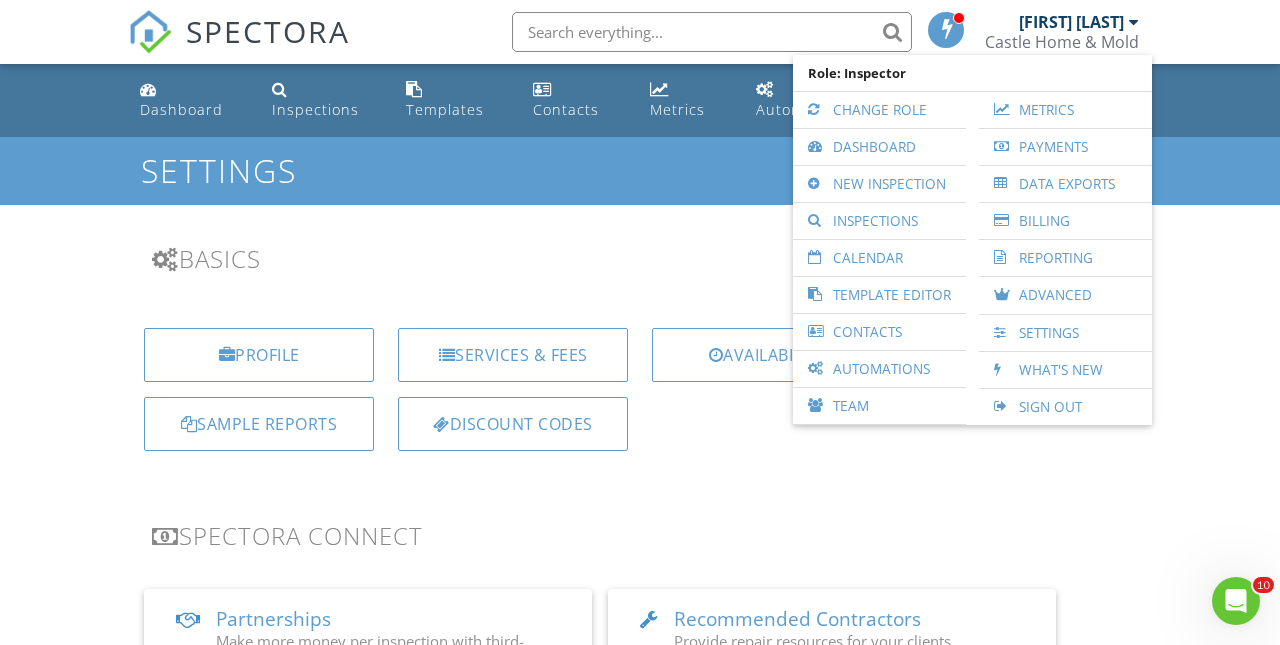 click on "[FIRST] [LAST]" at bounding box center (1071, 22) 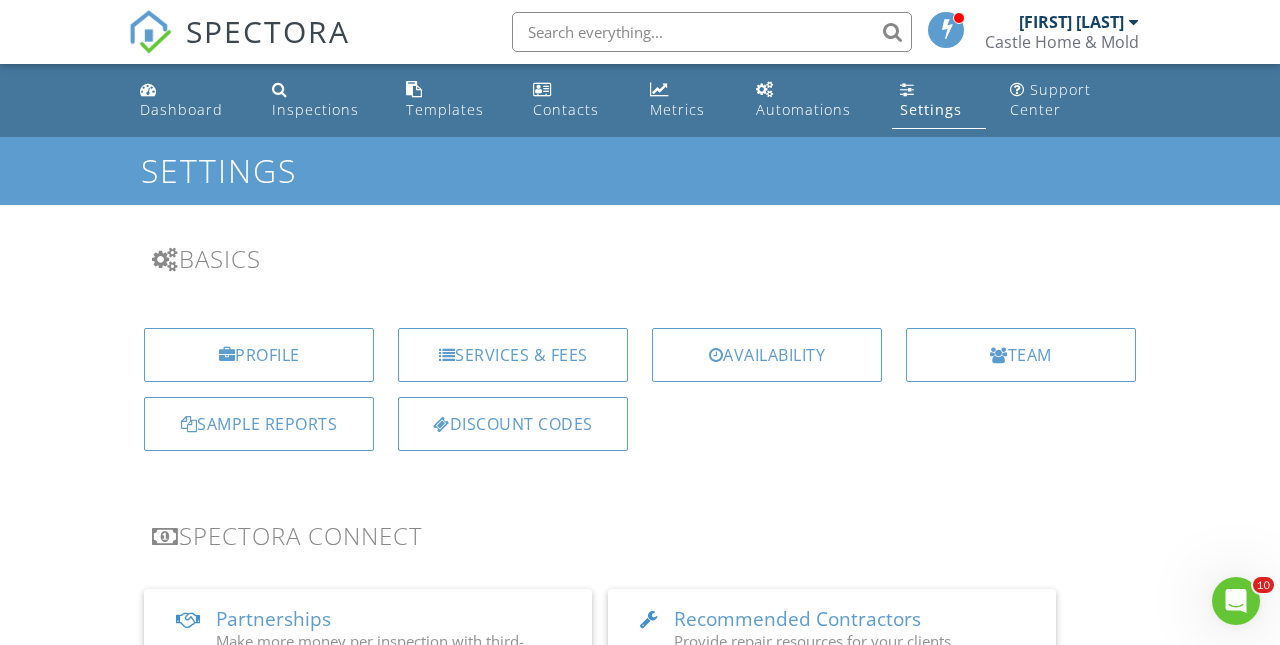 click on "[FIRST] [LAST]" at bounding box center [1071, 22] 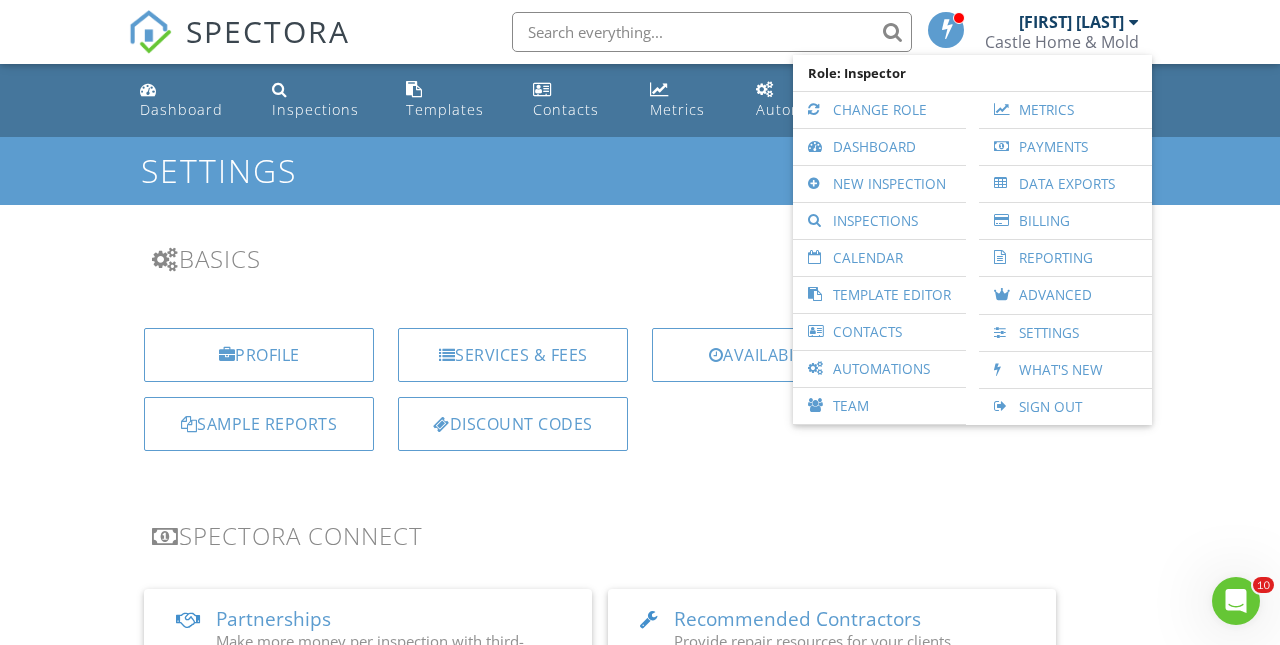 click at bounding box center (947, 29) 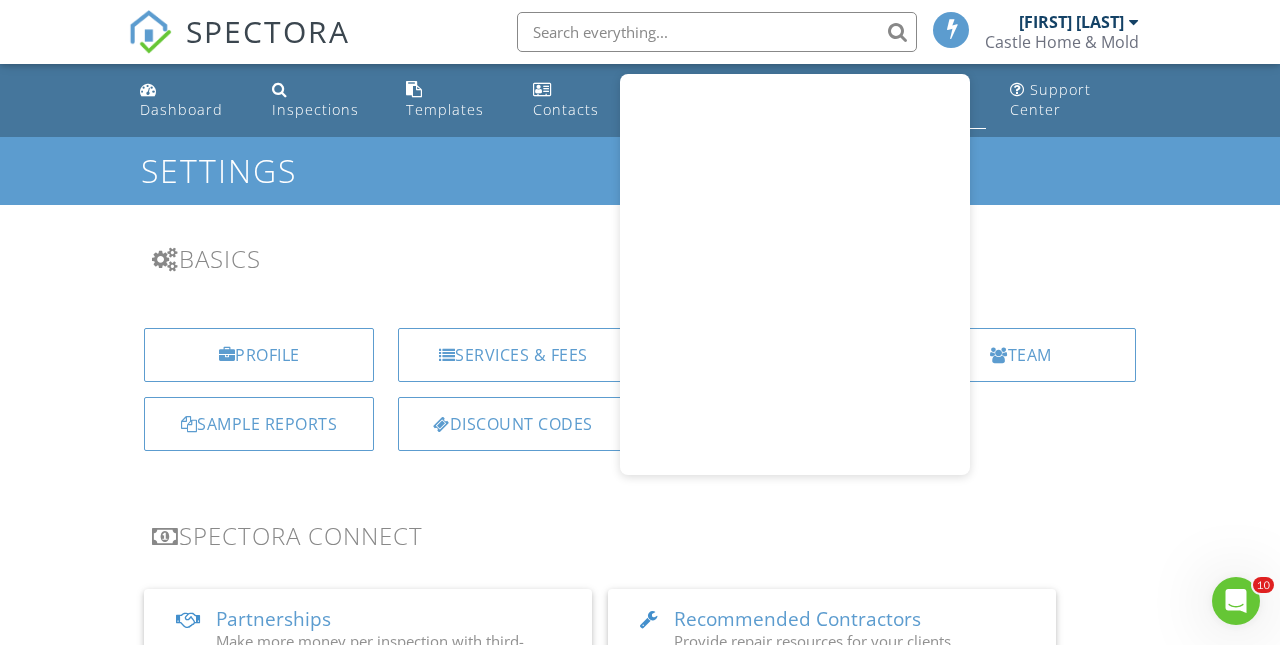 click on "Profile
Services & Fees
Availability
Team
Sample Reports
Discount Codes" at bounding box center (640, 397) 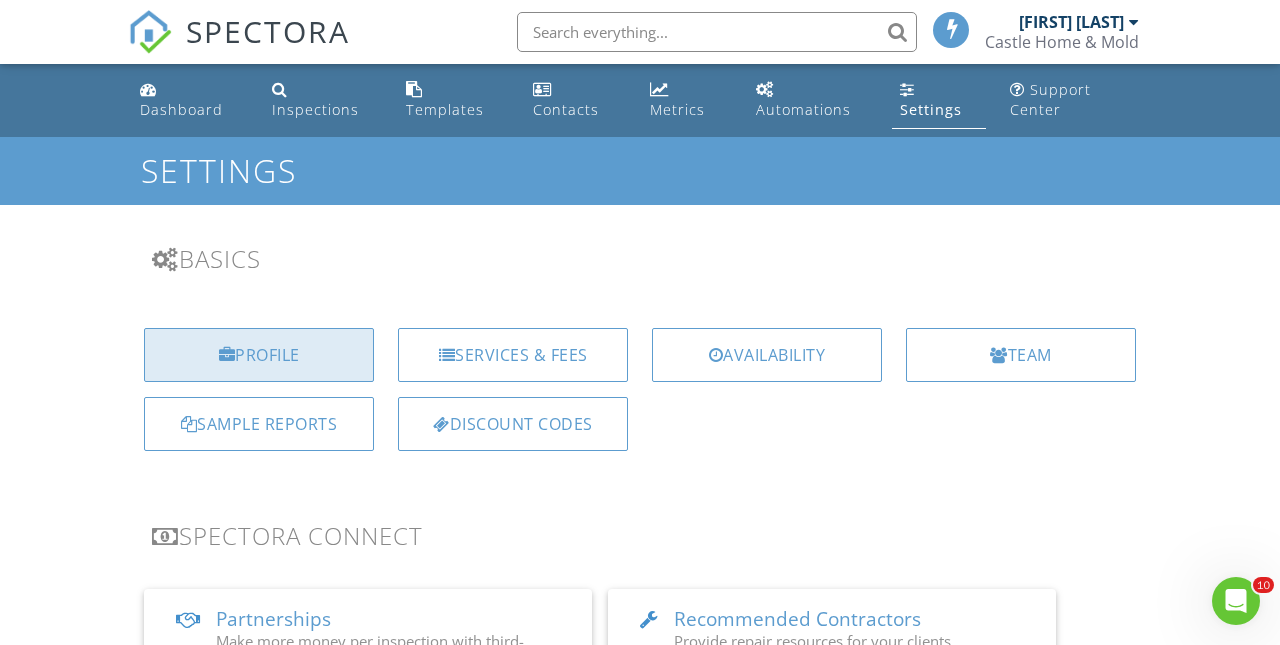 click on "Profile" at bounding box center (259, 355) 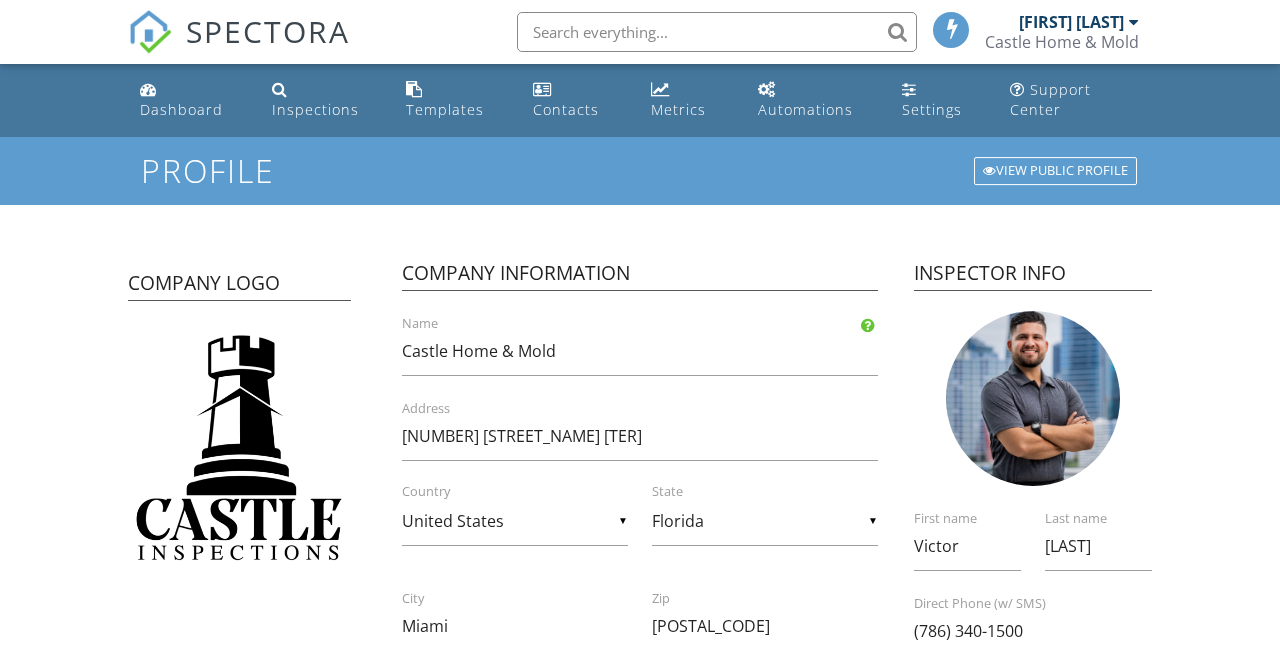 scroll, scrollTop: 0, scrollLeft: 0, axis: both 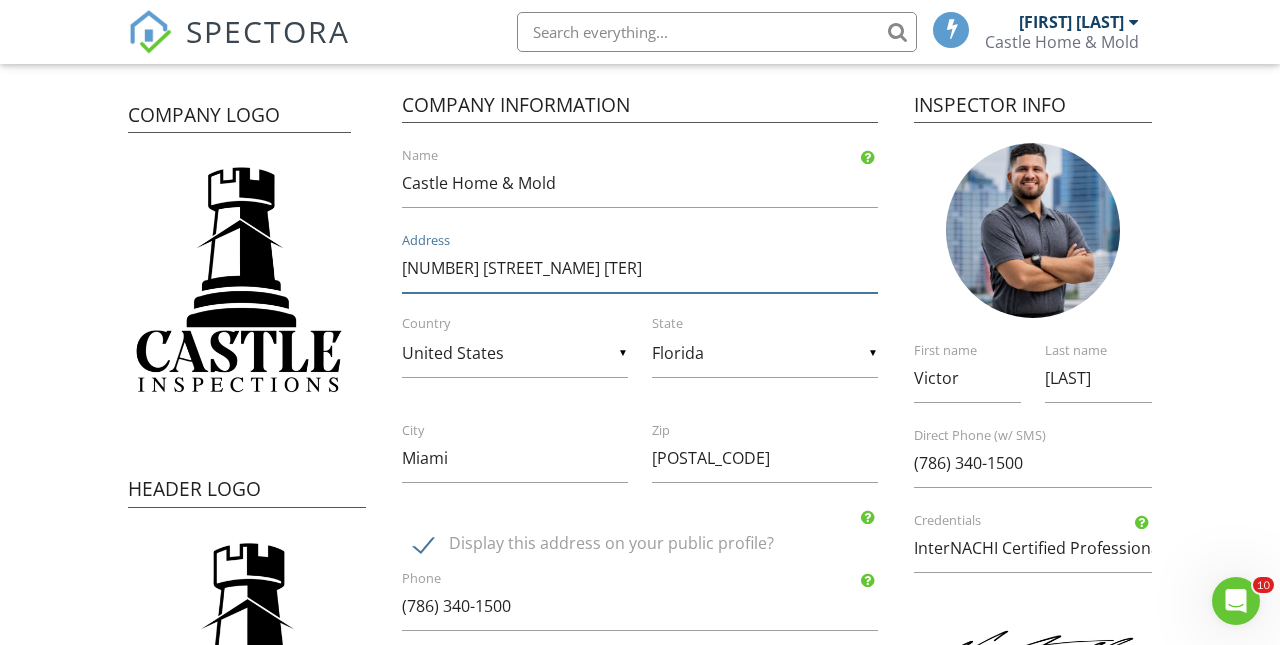 click on "[NUMBER] [STREET_NAME] [TER]" at bounding box center (640, 268) 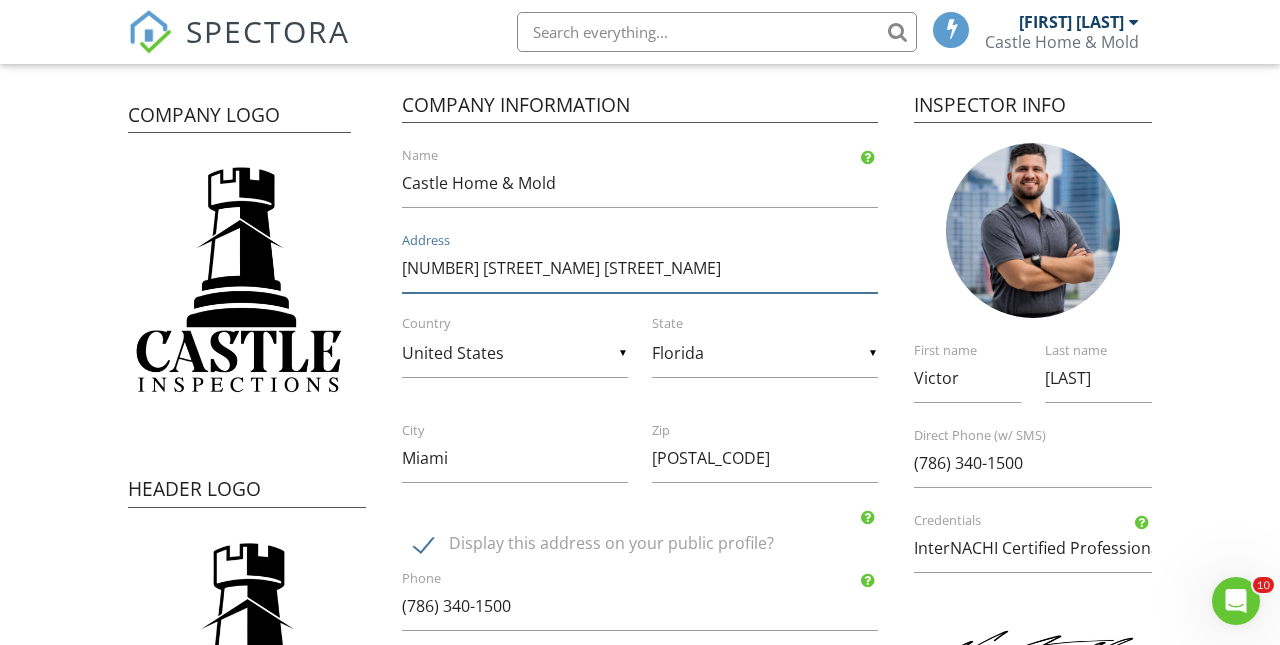 scroll, scrollTop: 248, scrollLeft: 0, axis: vertical 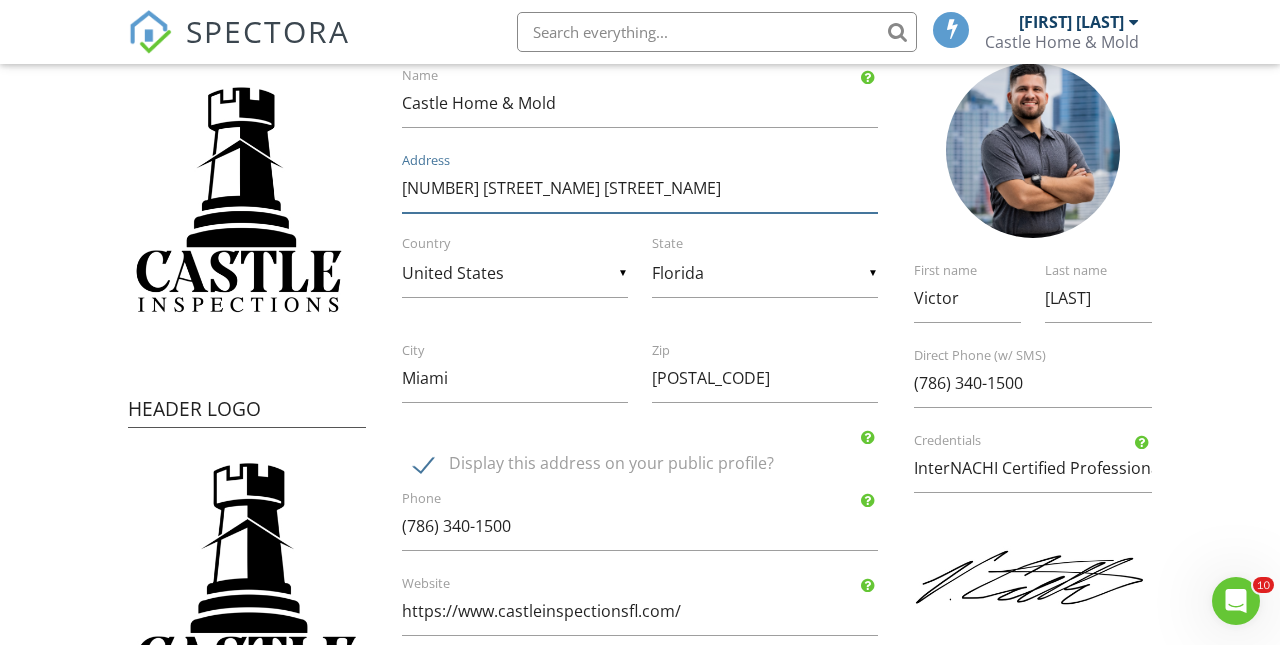 type on "[NUMBER] [STREET_NAME] [STREET_NAME]" 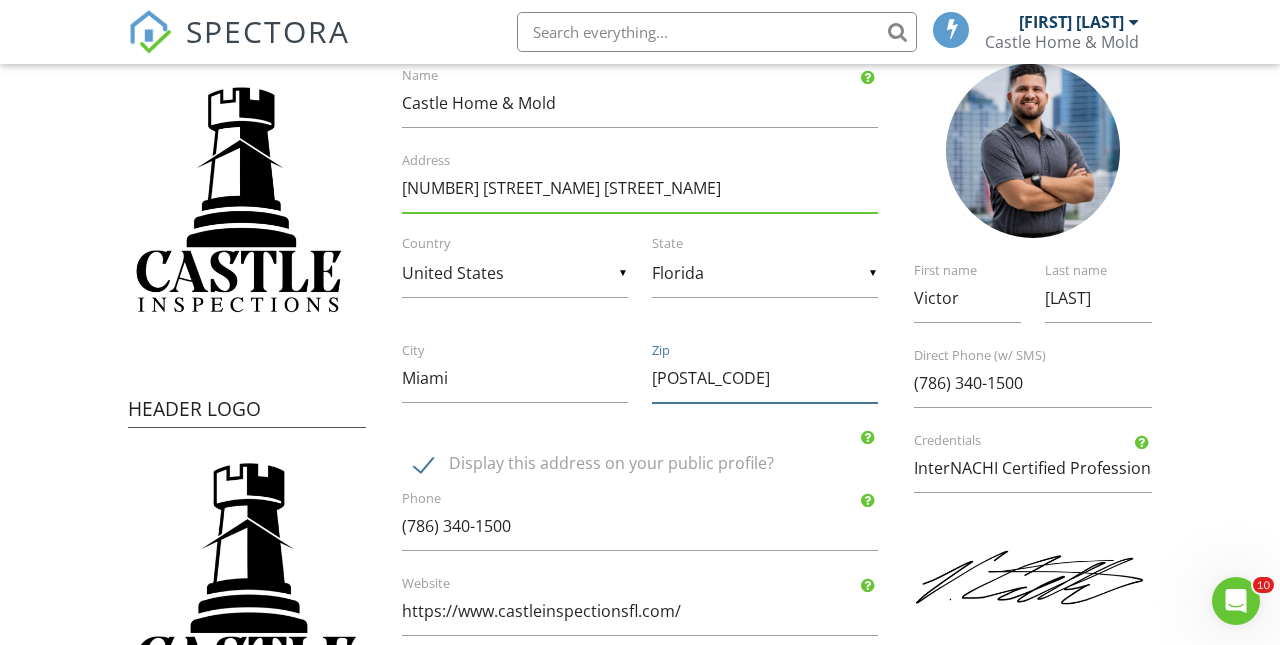 click on "[POSTAL_CODE]" at bounding box center [765, 378] 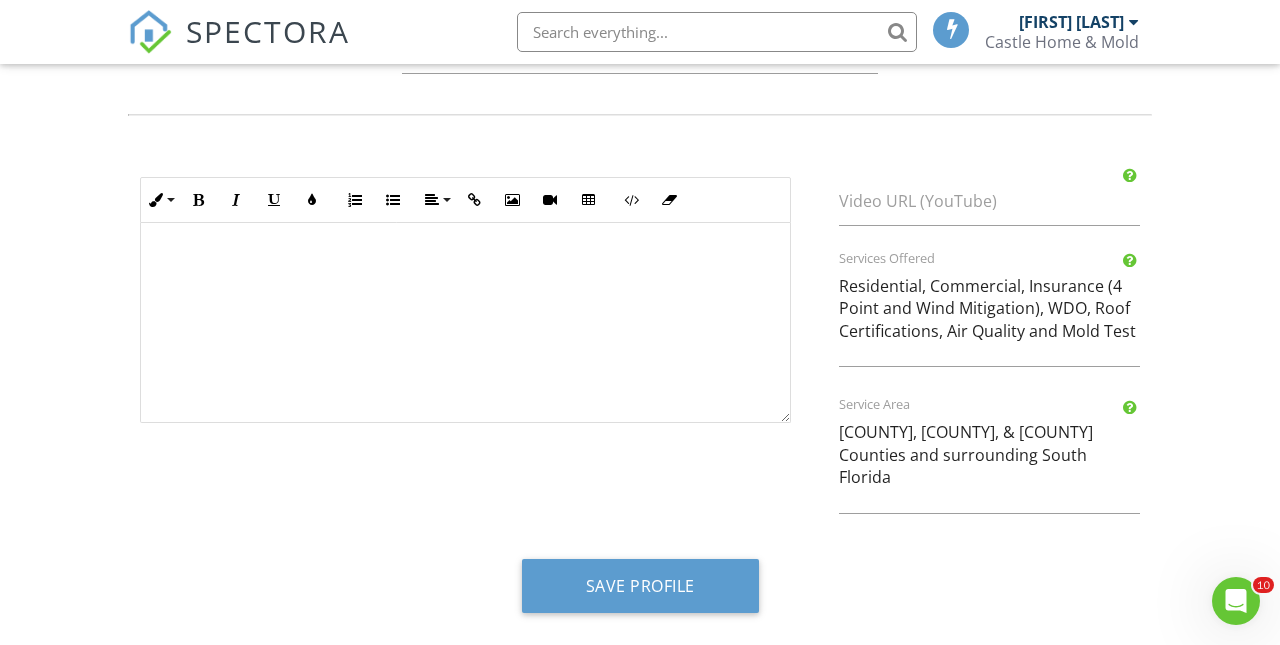 scroll, scrollTop: 894, scrollLeft: 0, axis: vertical 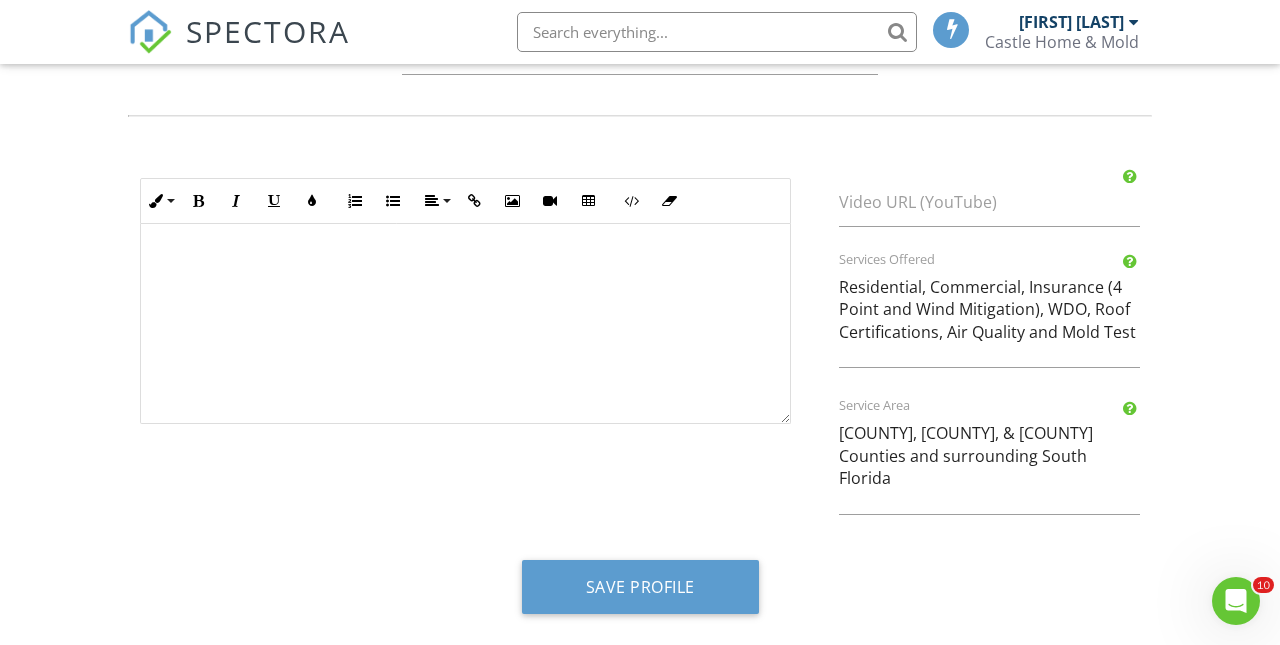 type on "[POSTAL_CODE]" 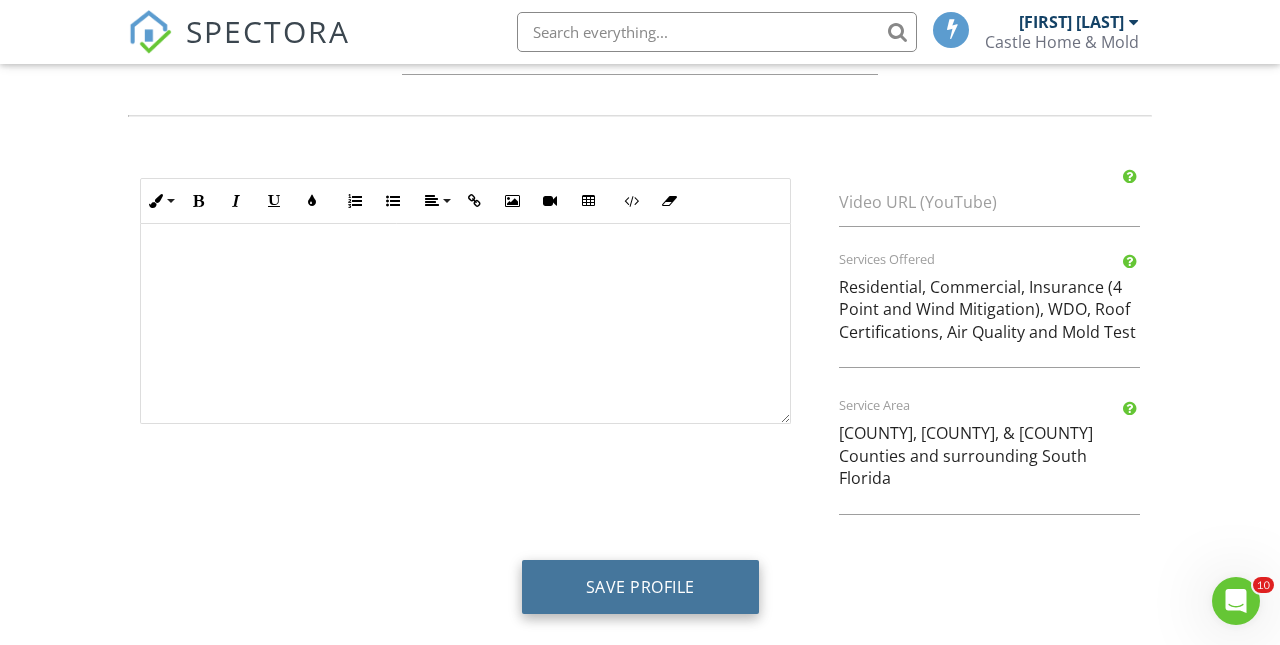 click on "Save Profile" at bounding box center [640, 587] 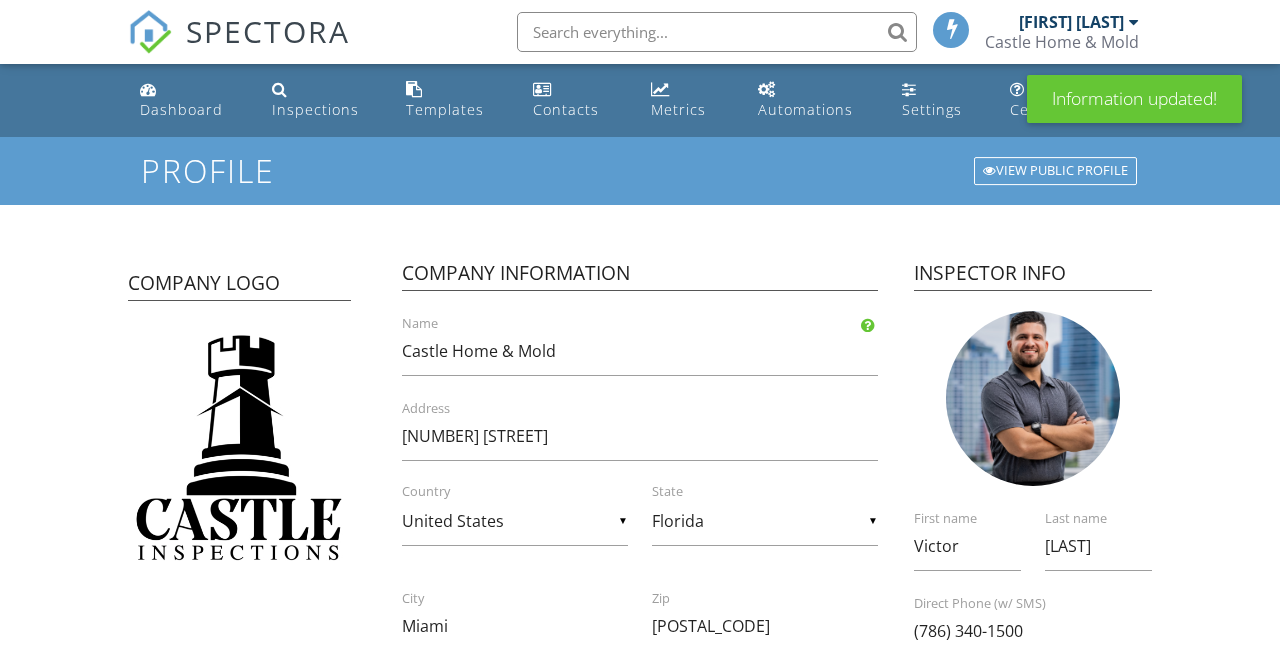 scroll, scrollTop: 0, scrollLeft: 0, axis: both 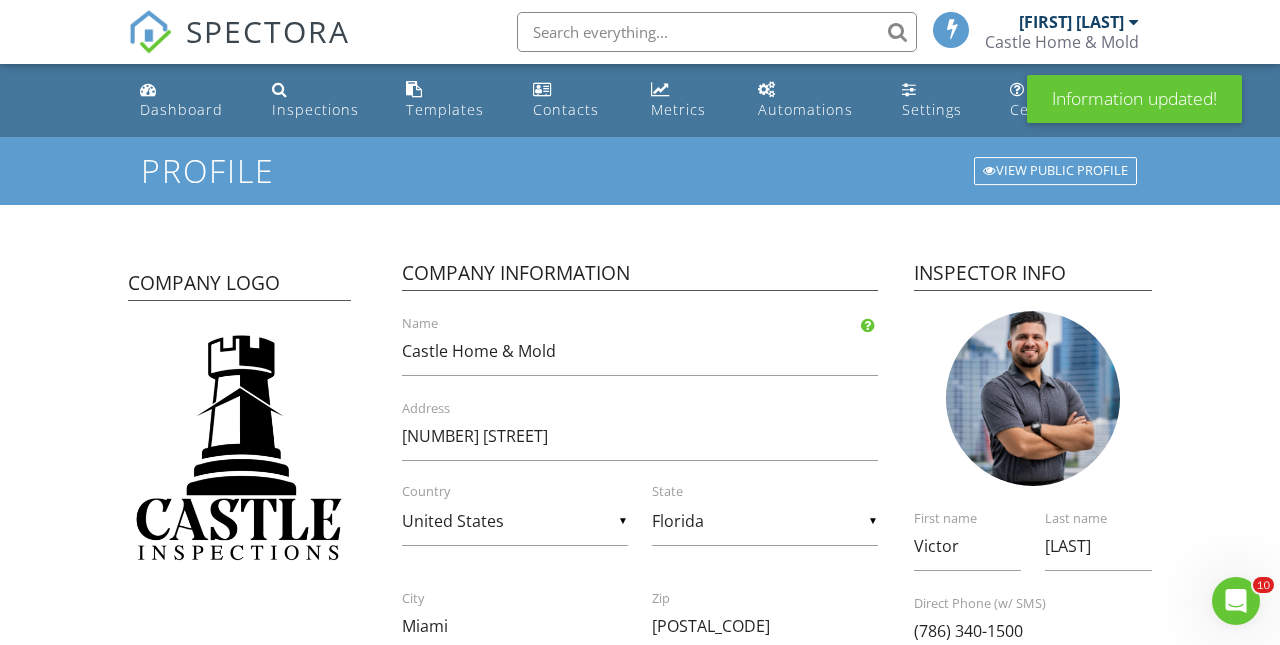 click on "[FIRST] [LAST]" at bounding box center [1071, 22] 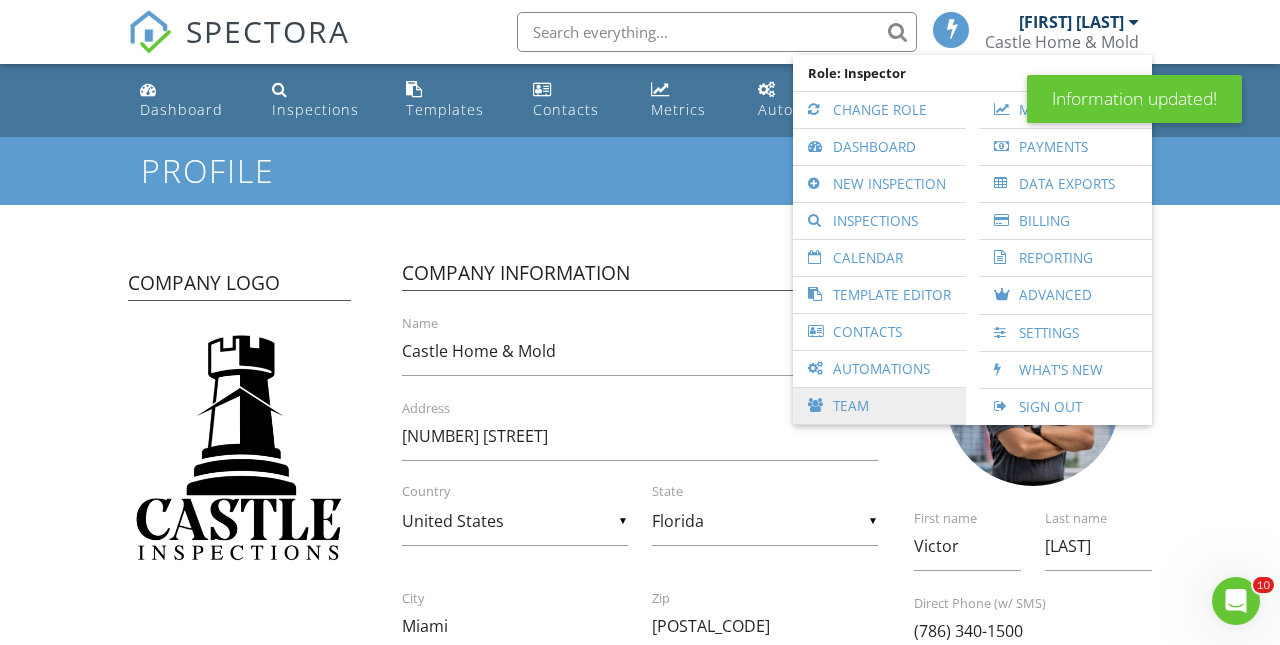 click on "Team" at bounding box center [879, 406] 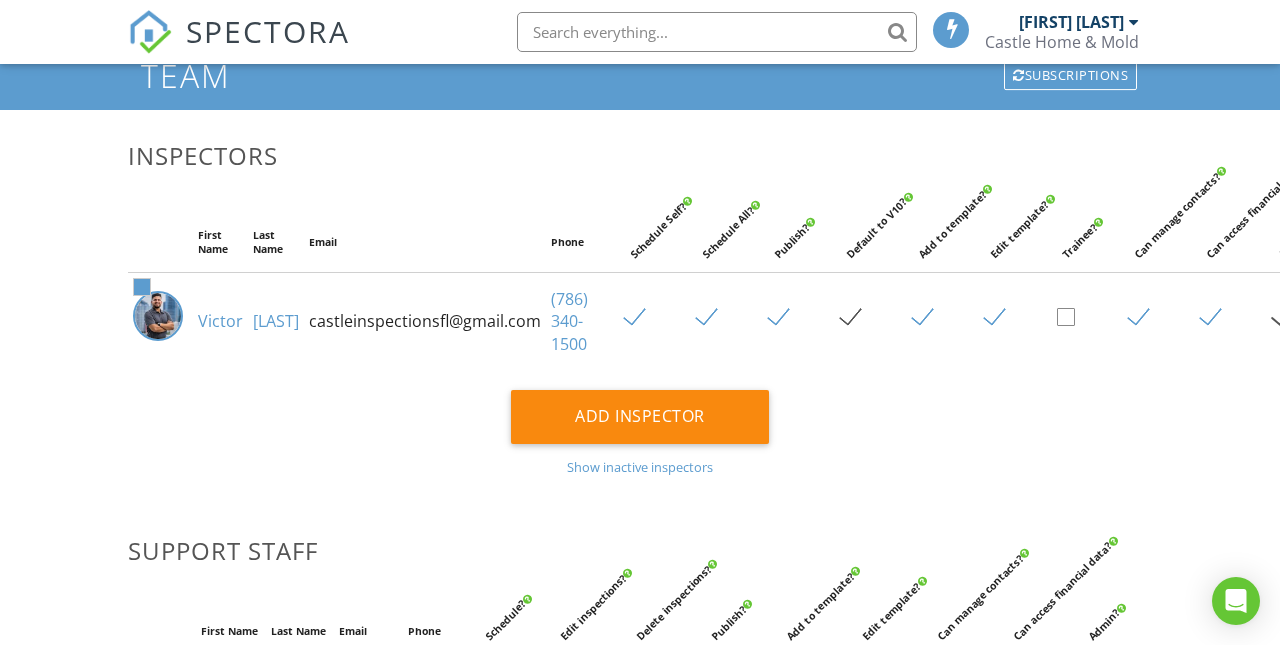scroll, scrollTop: 95, scrollLeft: 0, axis: vertical 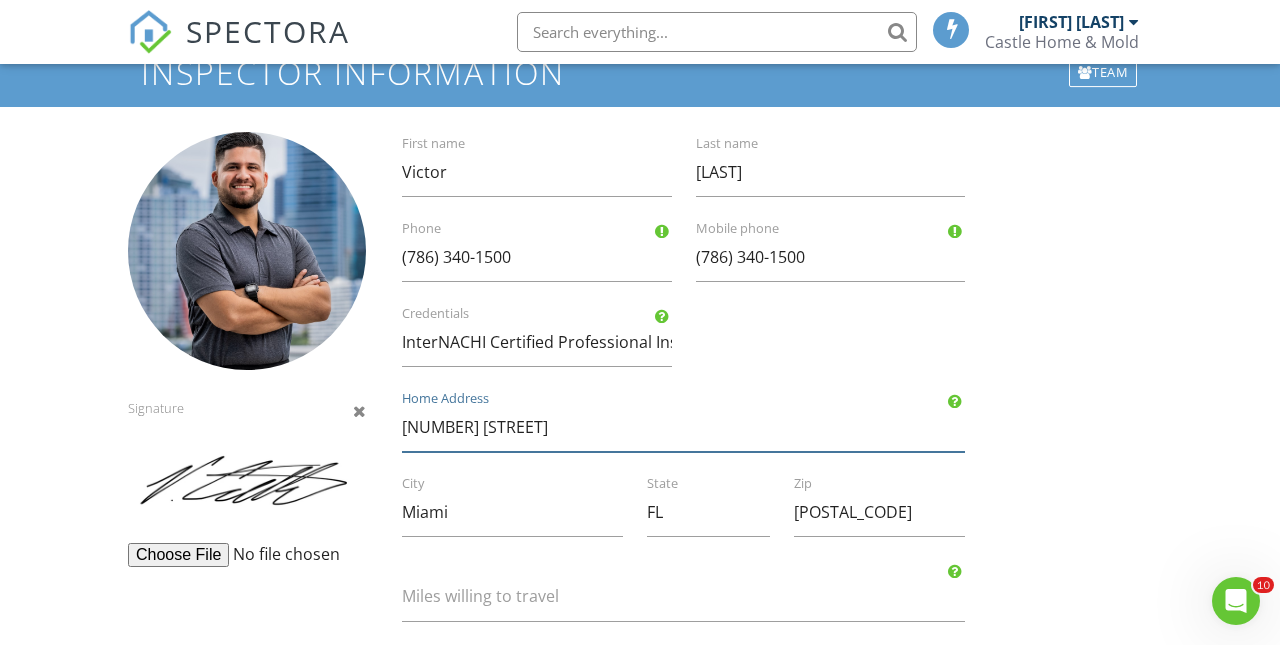 drag, startPoint x: 533, startPoint y: 417, endPoint x: 340, endPoint y: 413, distance: 193.04144 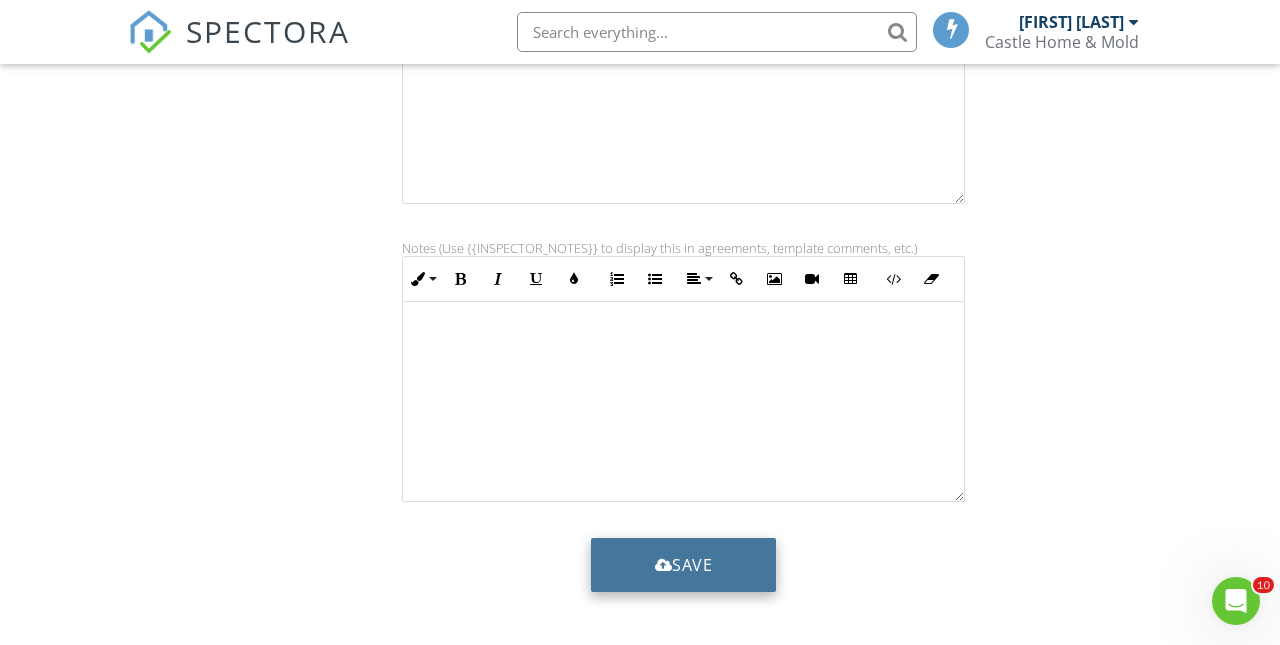 scroll, scrollTop: 813, scrollLeft: 0, axis: vertical 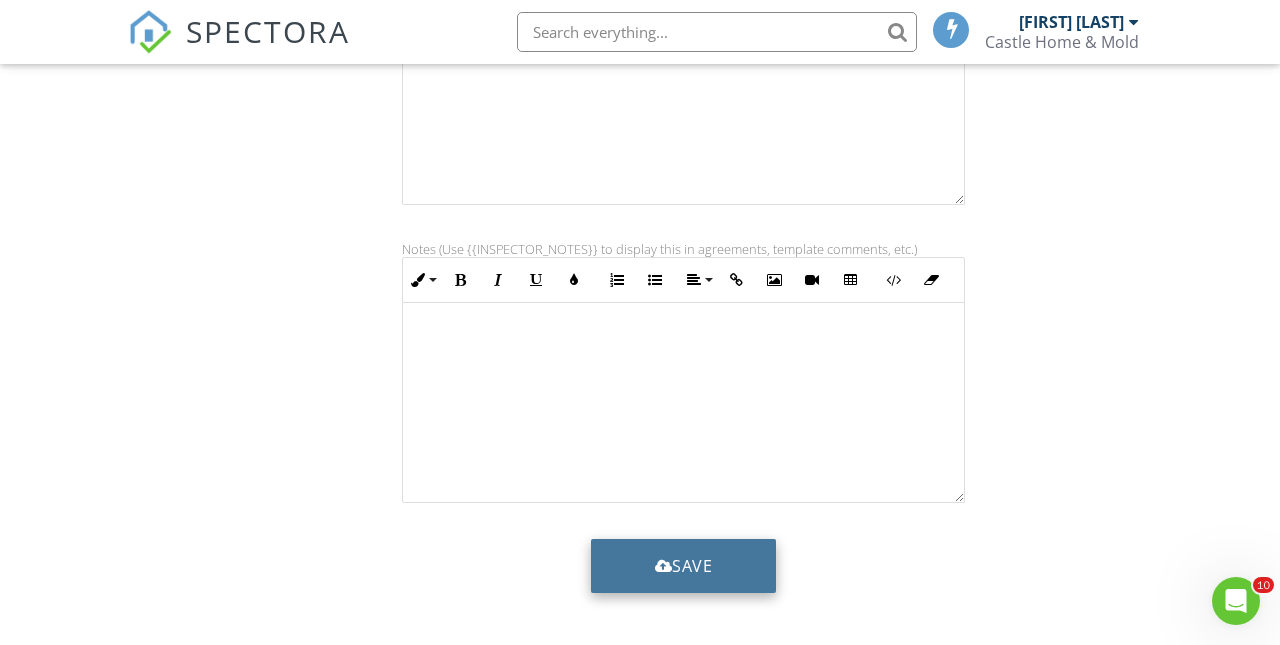 type on "[ZIP]" 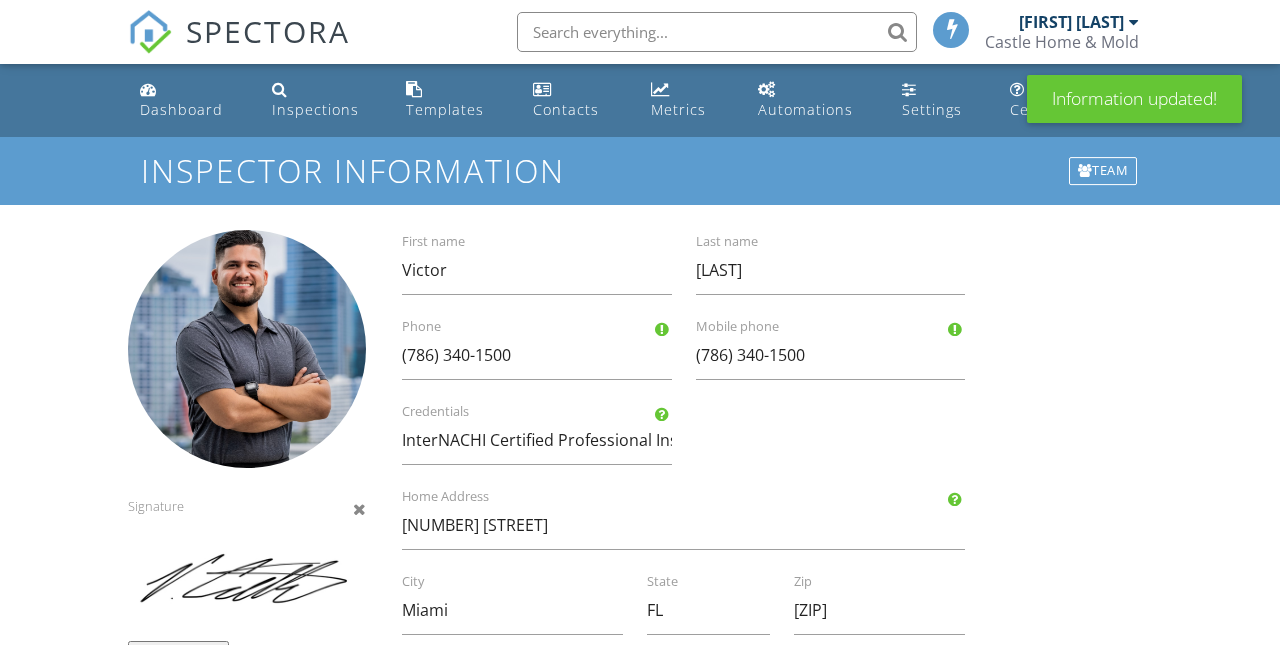 scroll, scrollTop: 0, scrollLeft: 0, axis: both 